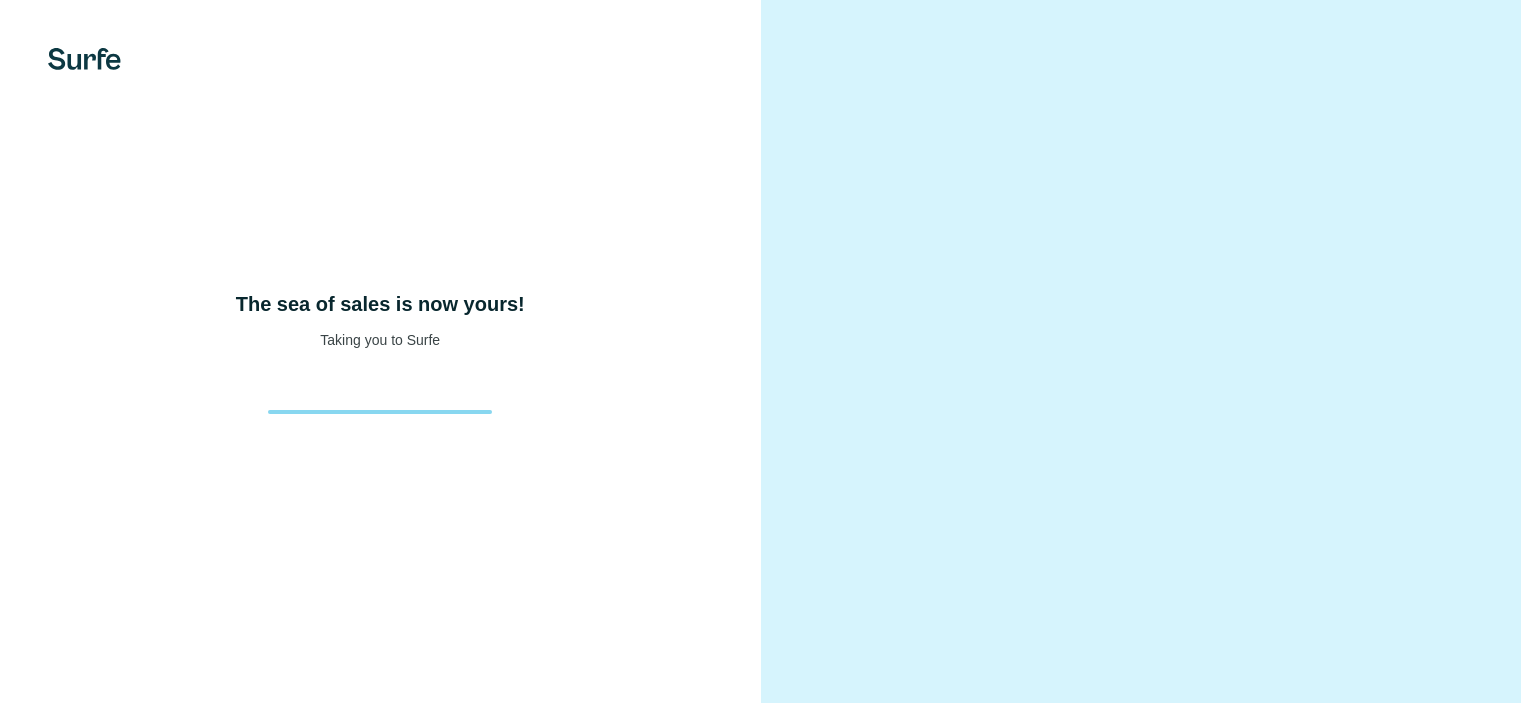 scroll, scrollTop: 0, scrollLeft: 0, axis: both 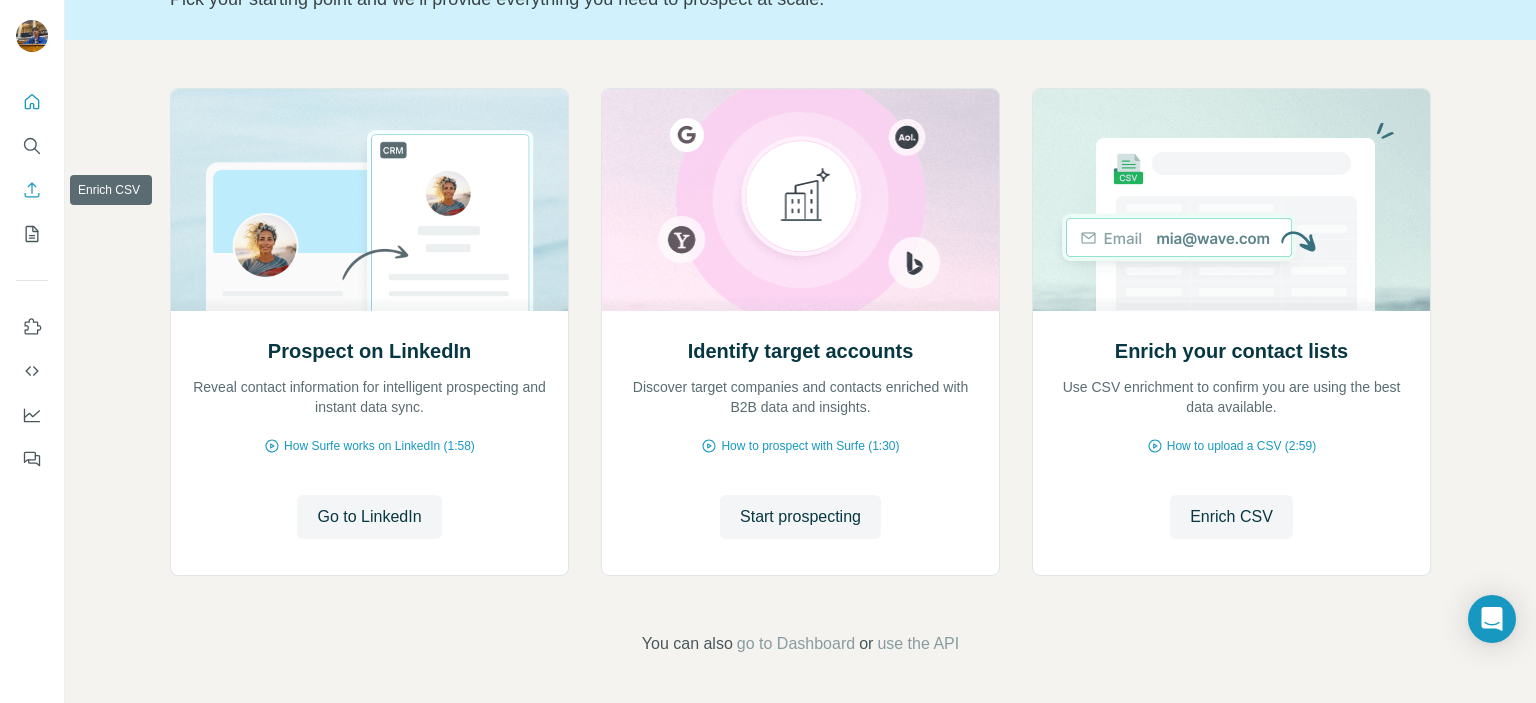 click at bounding box center [32, 190] 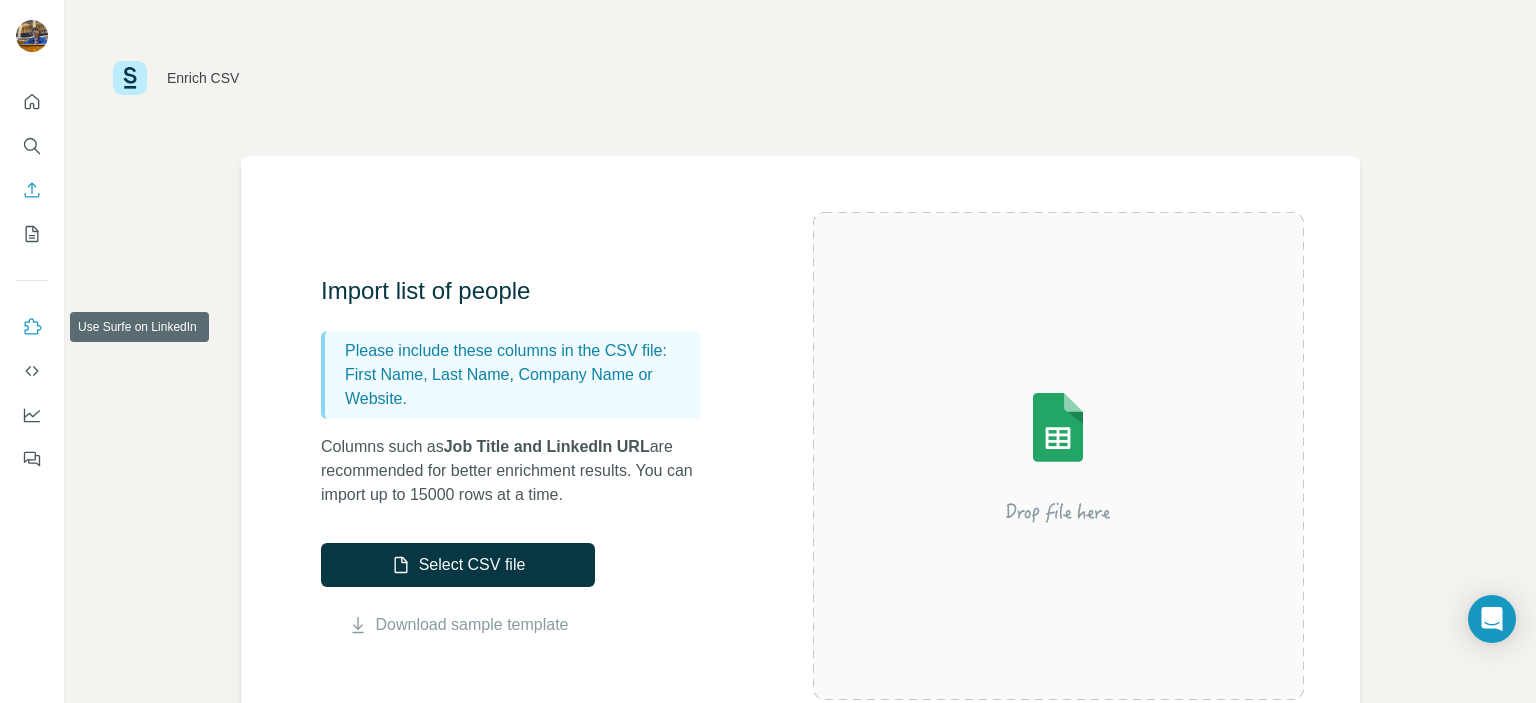 click 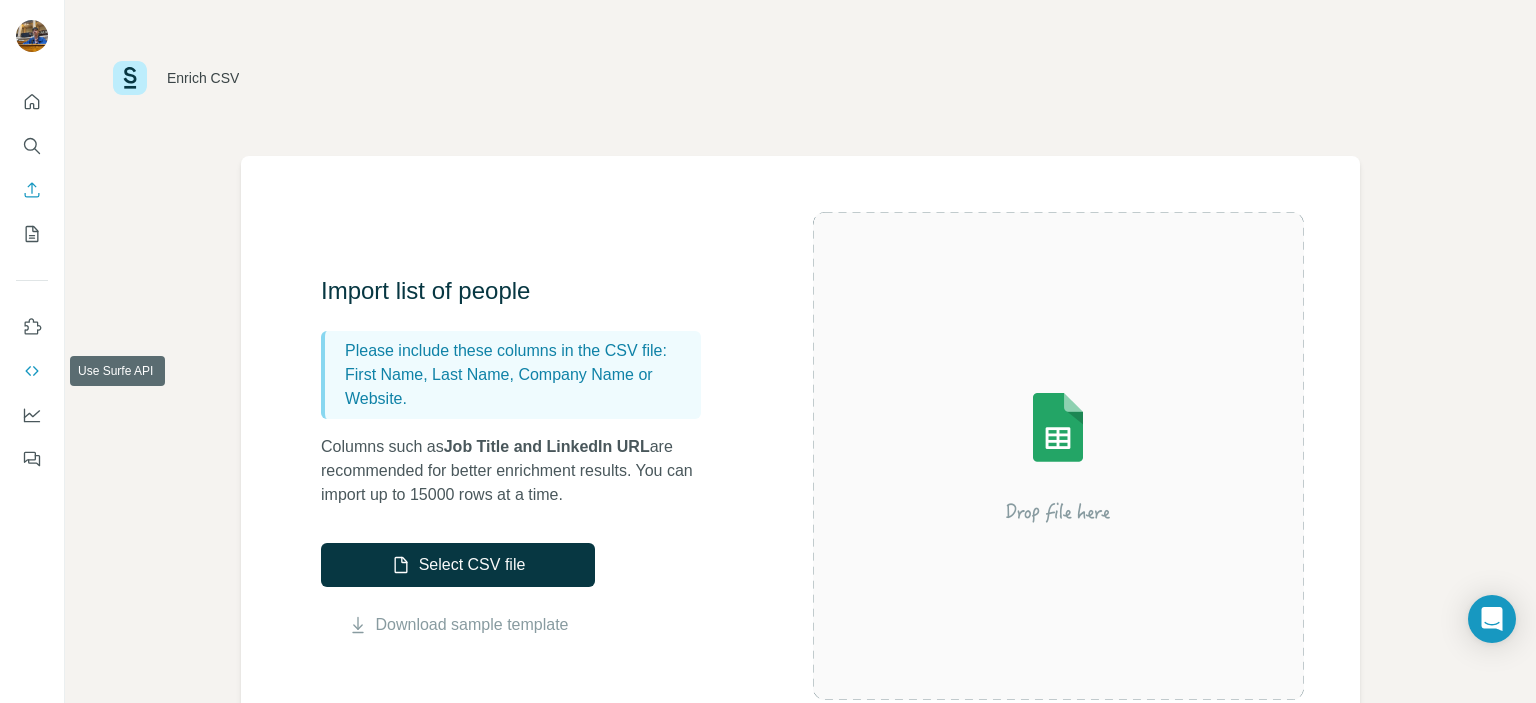 click at bounding box center (32, 371) 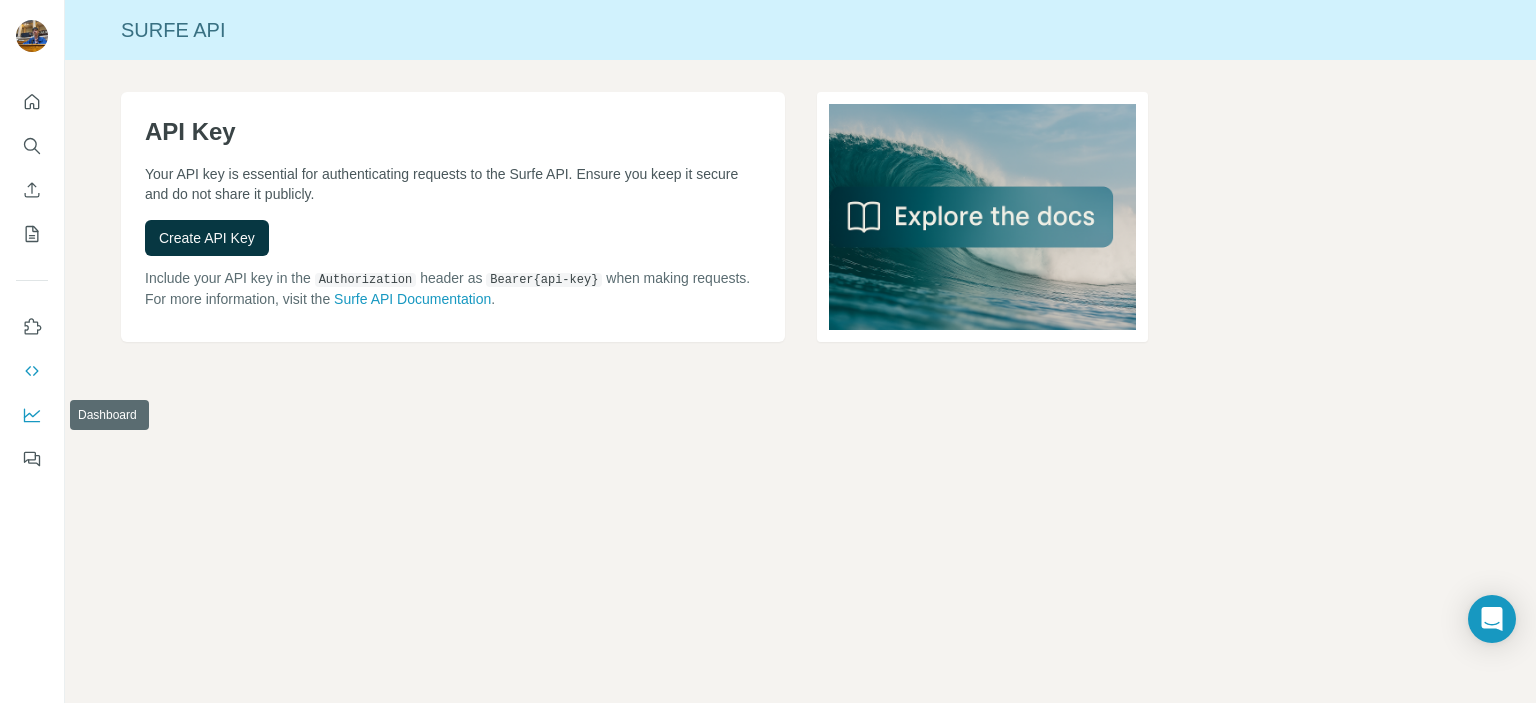 click at bounding box center (32, 415) 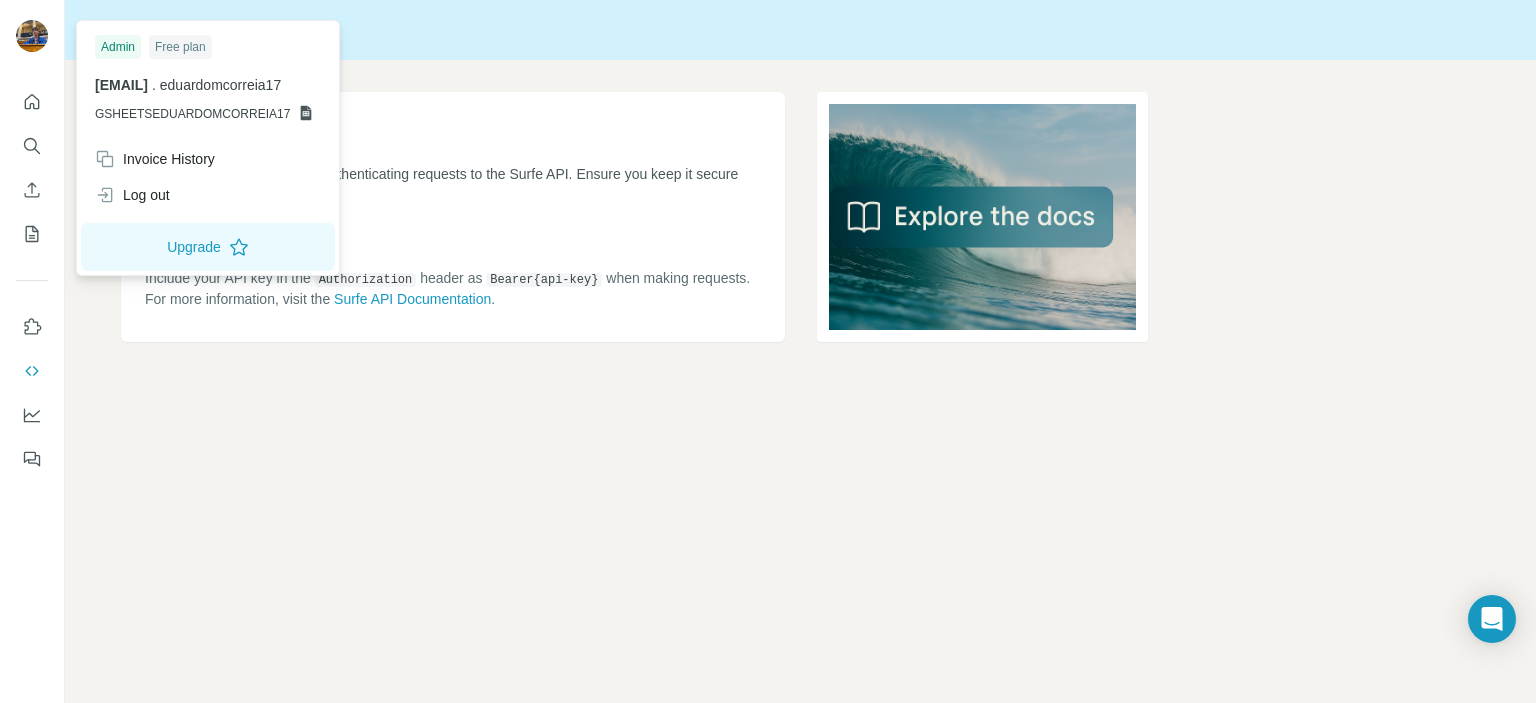 click at bounding box center (32, 36) 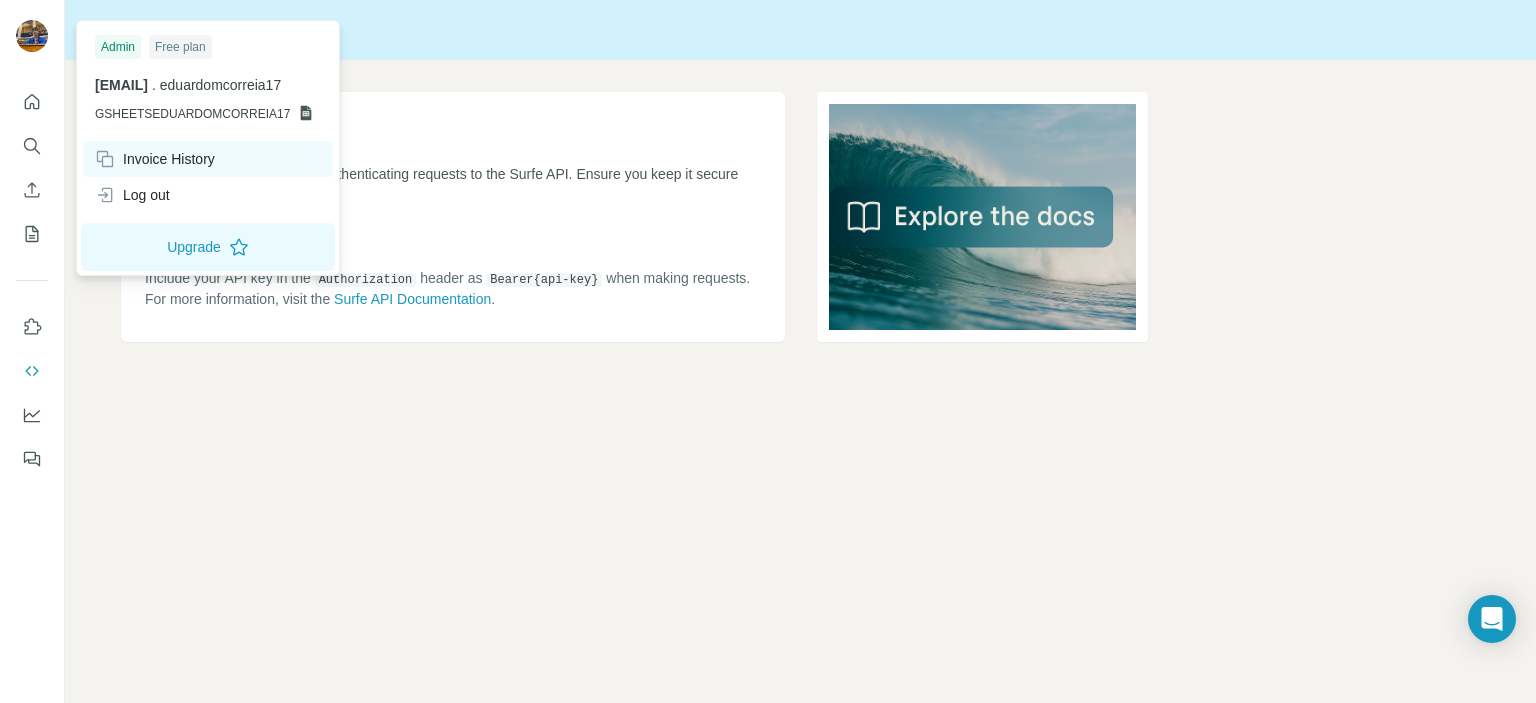 click on "Invoice History" at bounding box center [155, 159] 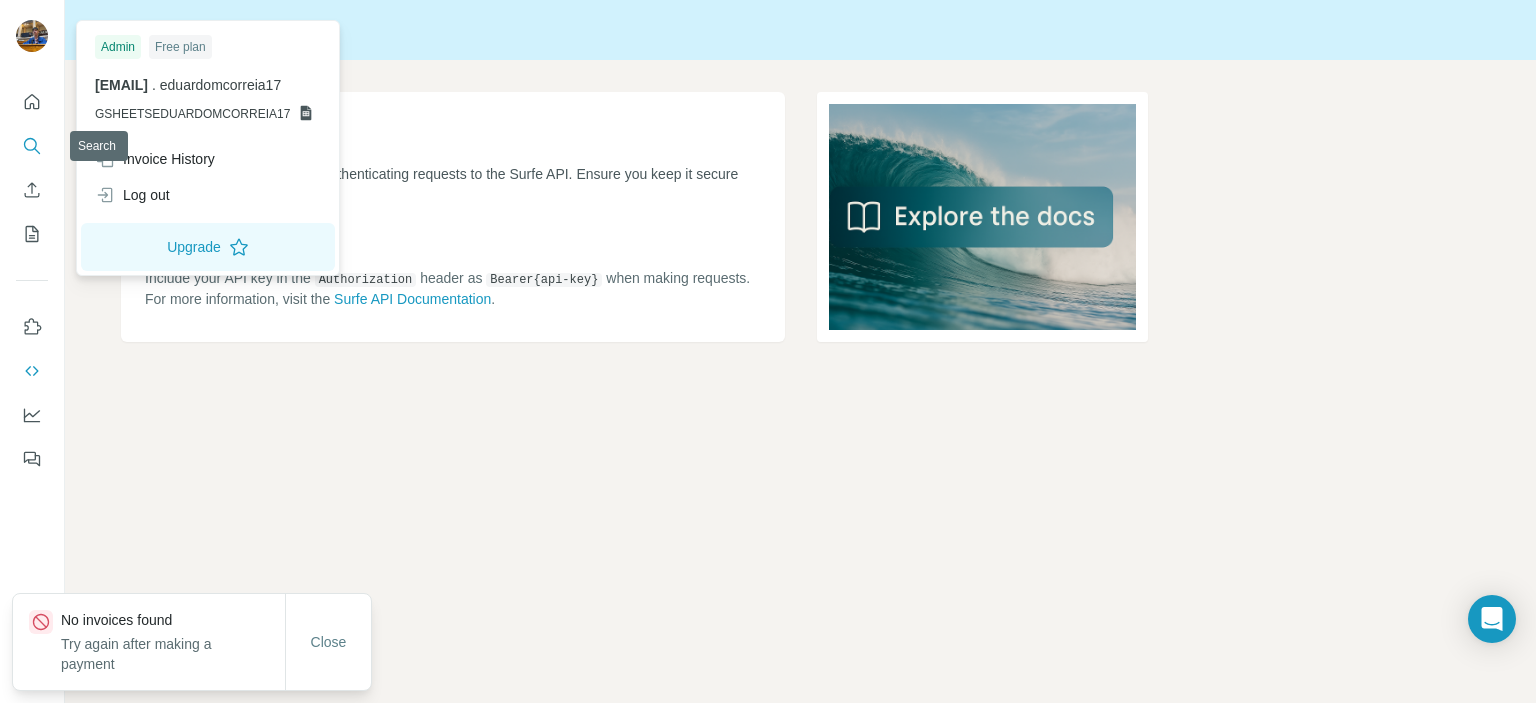 click at bounding box center [32, 146] 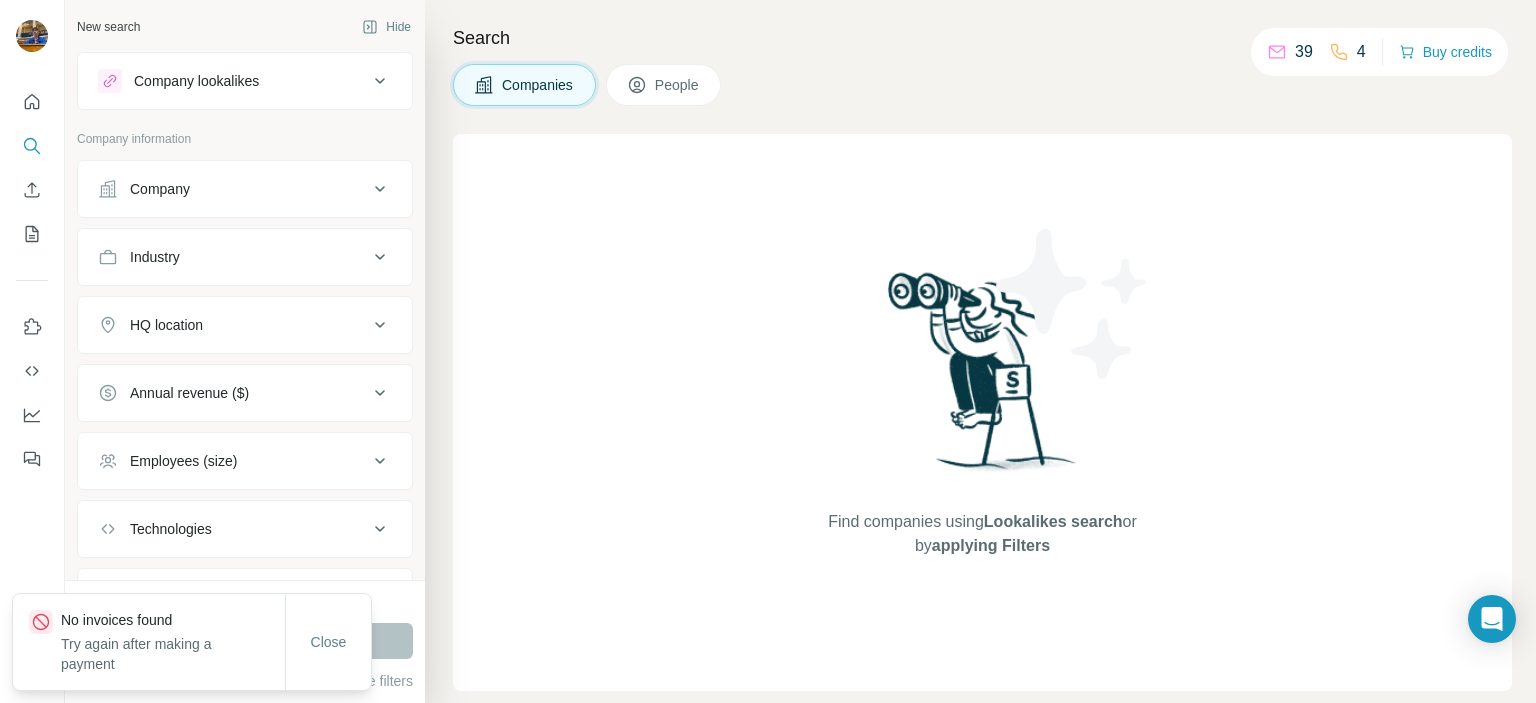 scroll, scrollTop: 98, scrollLeft: 0, axis: vertical 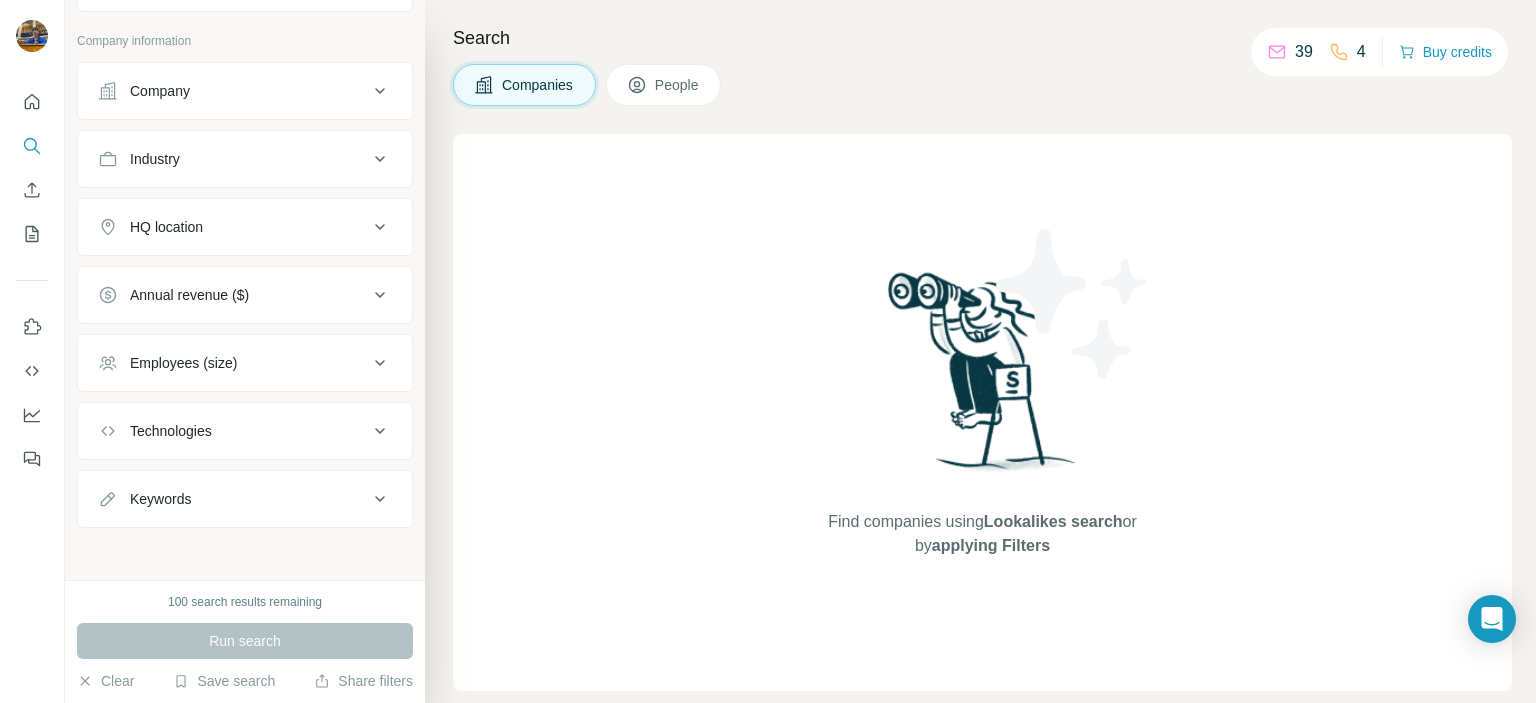 click at bounding box center [32, 274] 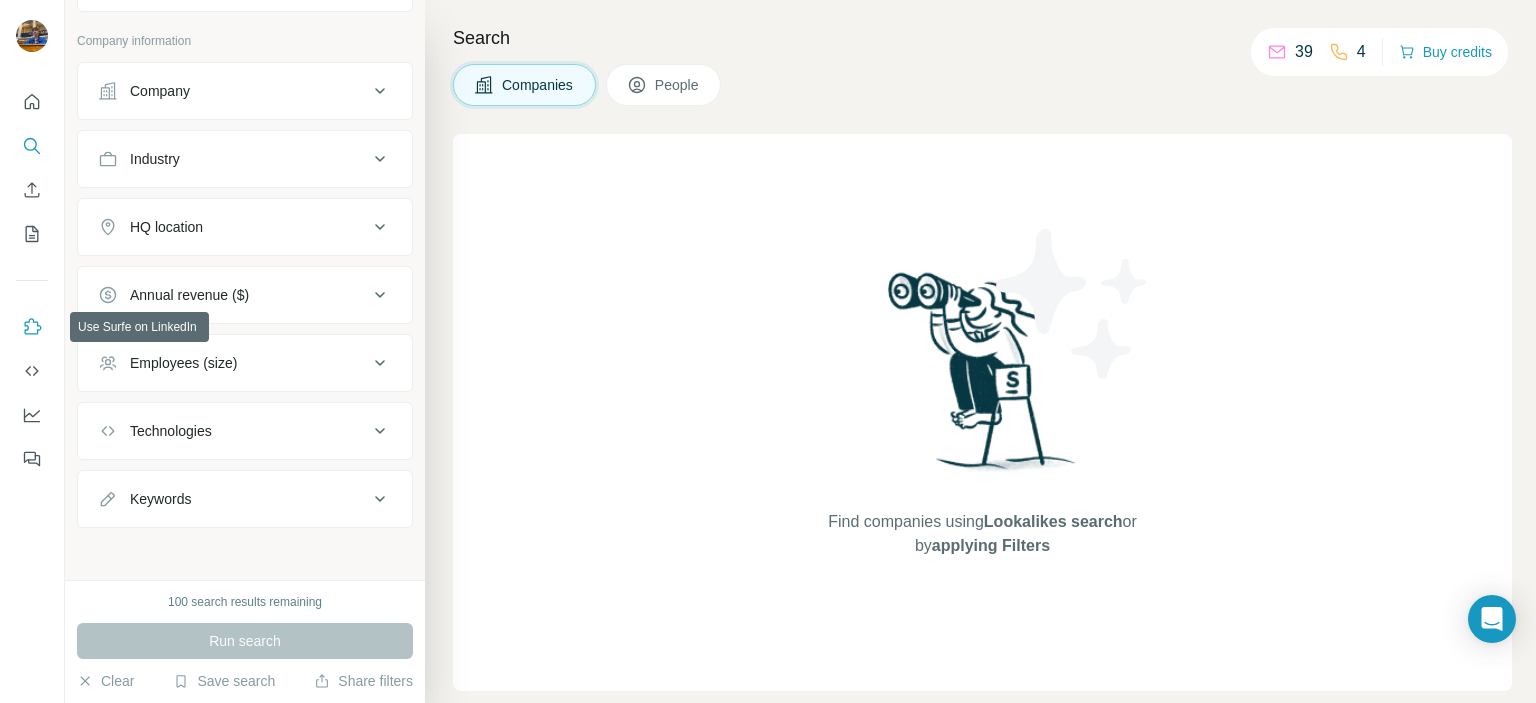 click 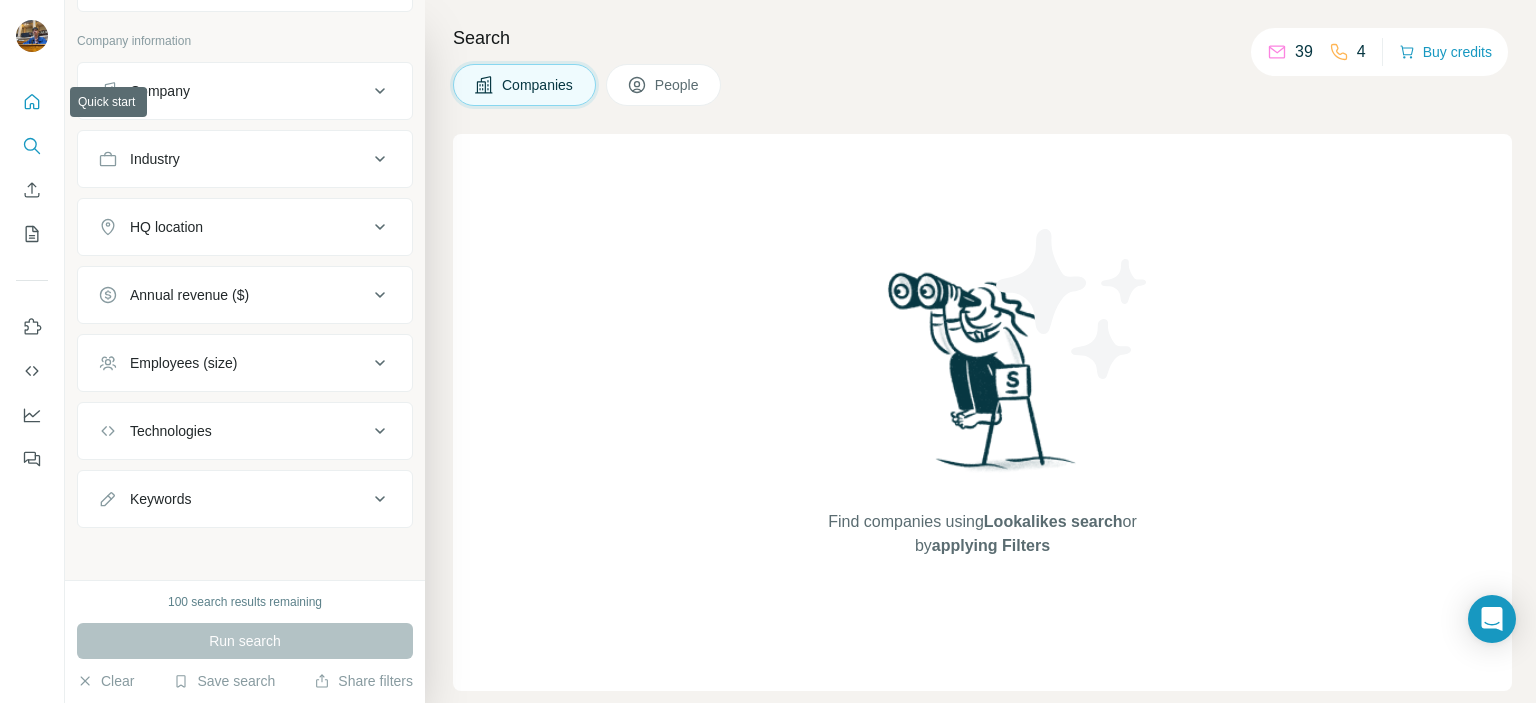 click at bounding box center [32, 102] 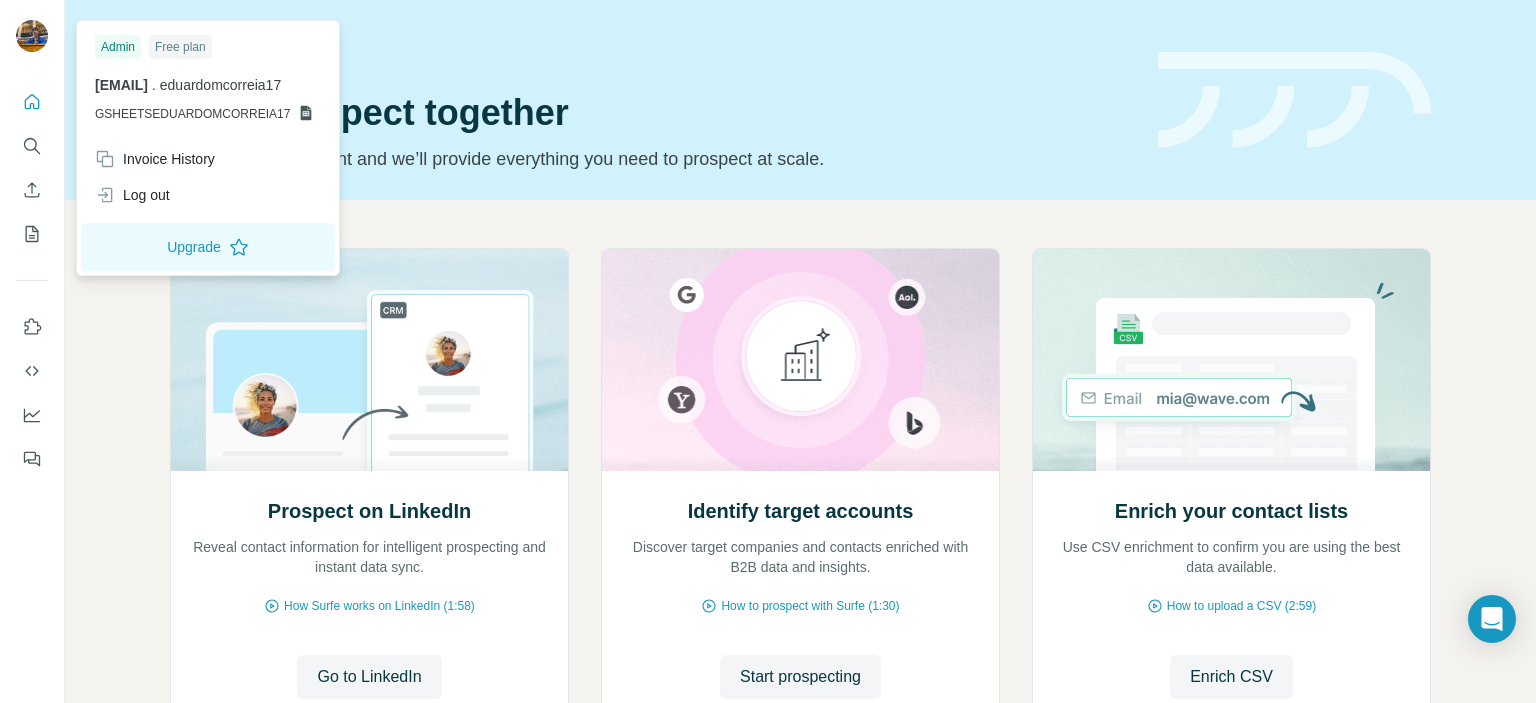 click at bounding box center (35, 39) 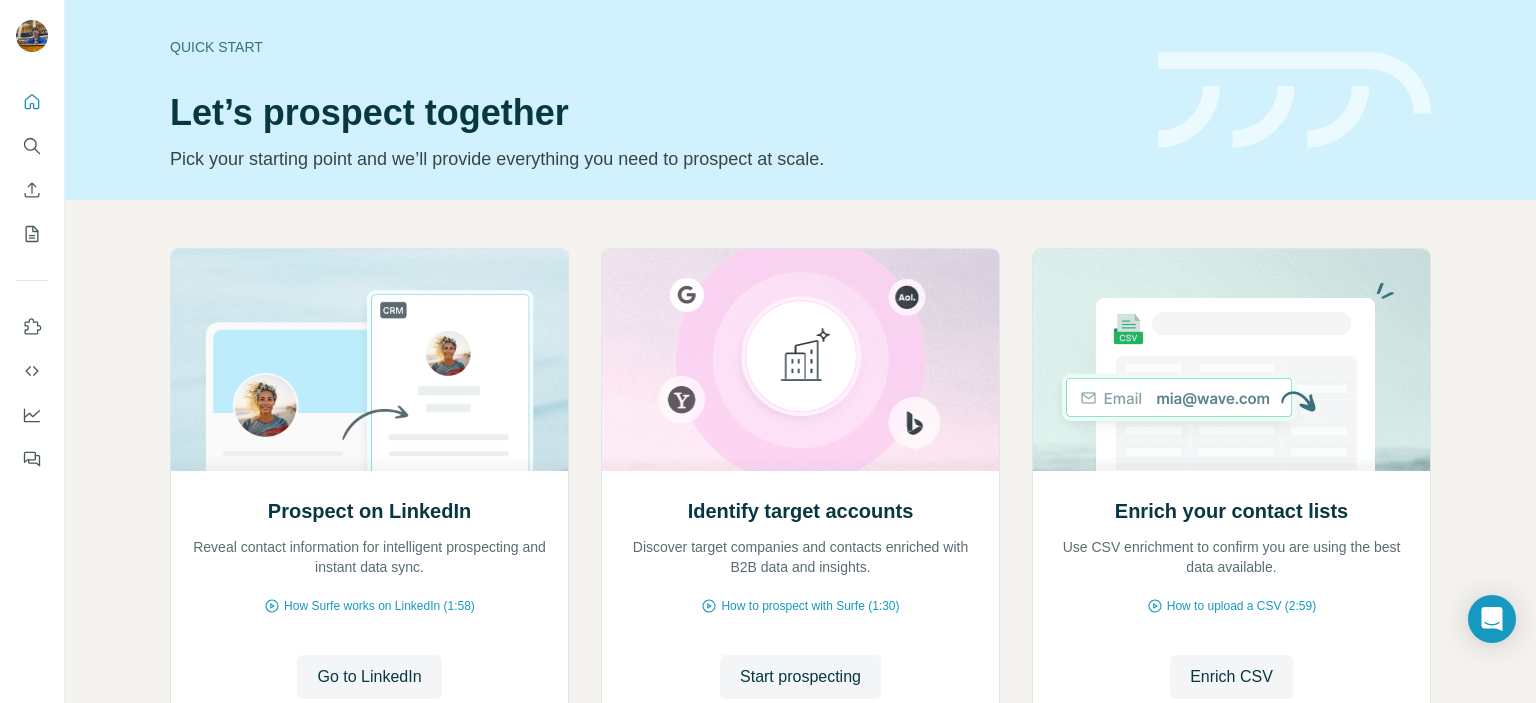click at bounding box center [32, 36] 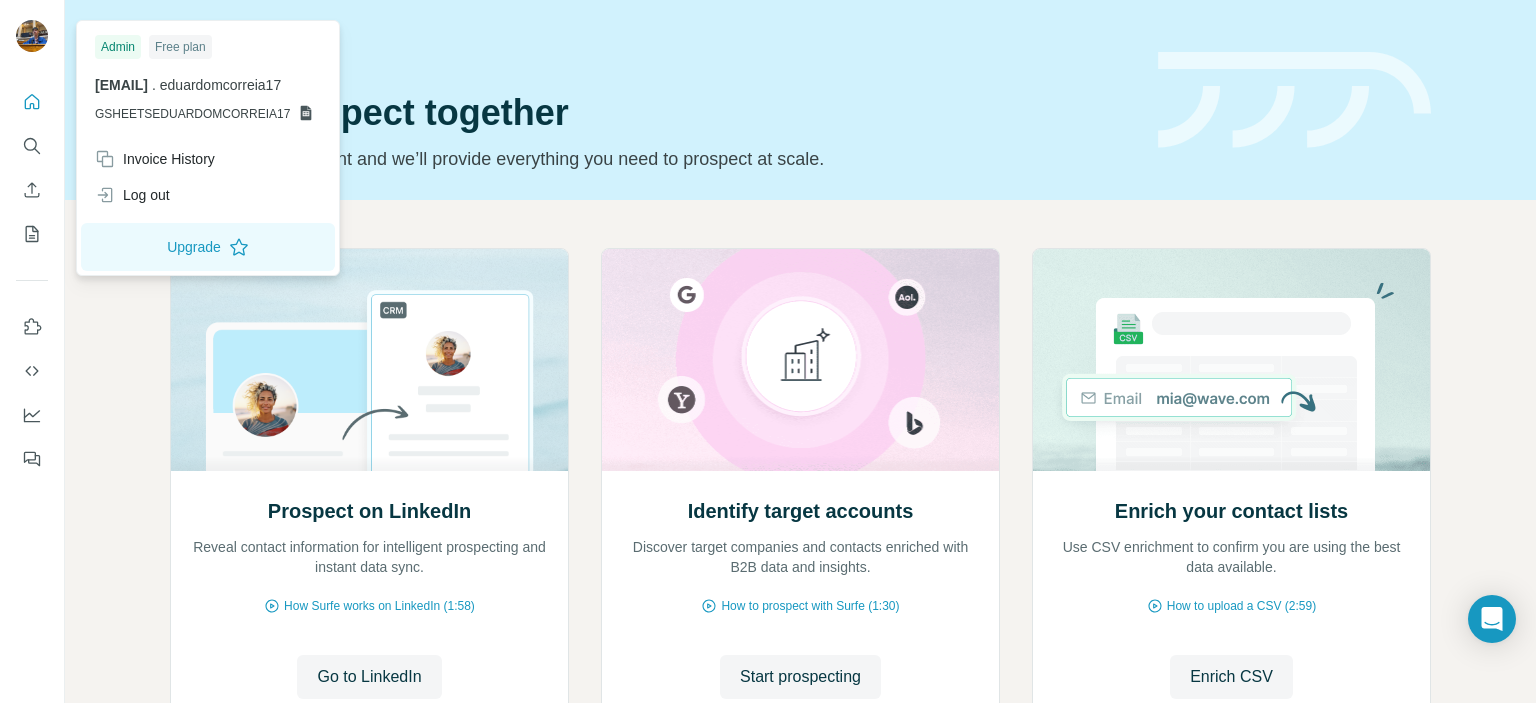 click on "Free plan" at bounding box center [180, 47] 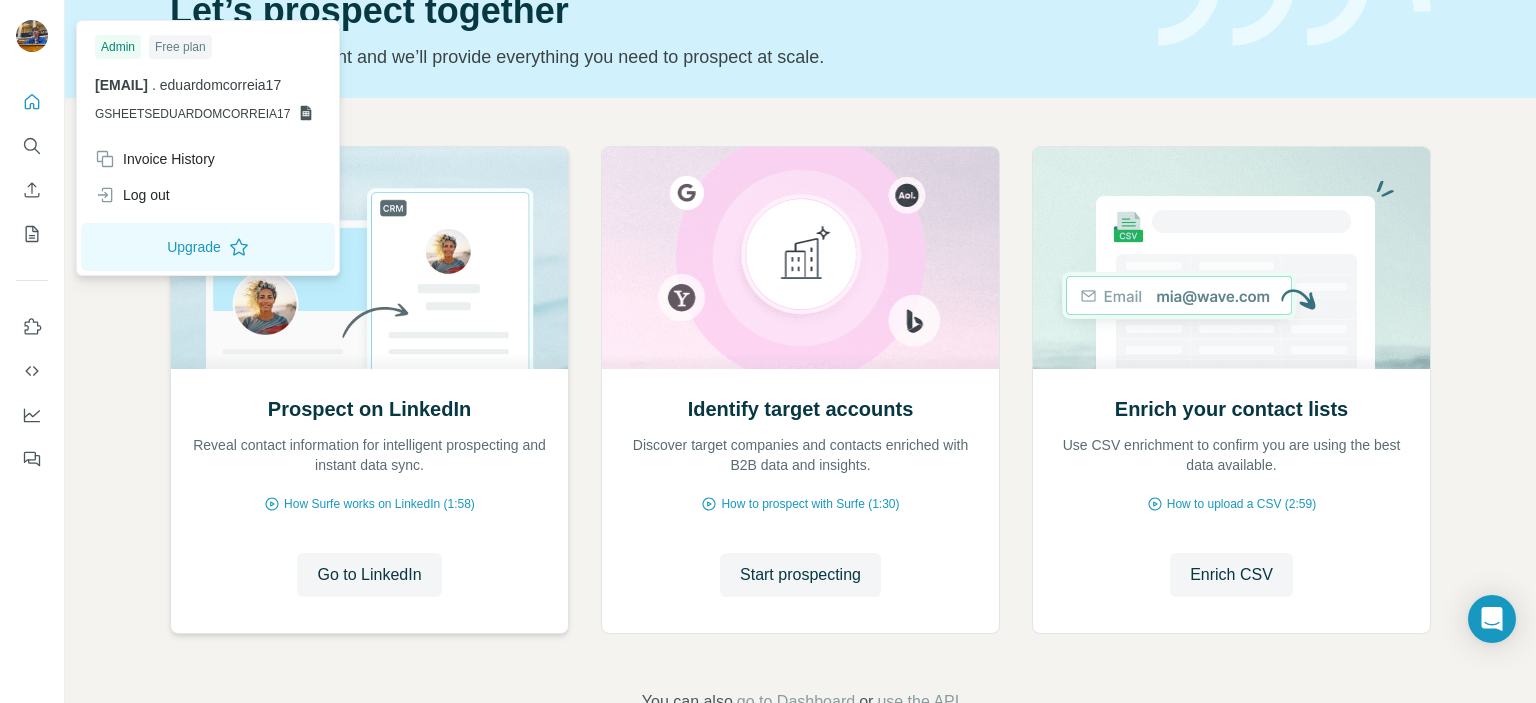 scroll, scrollTop: 160, scrollLeft: 0, axis: vertical 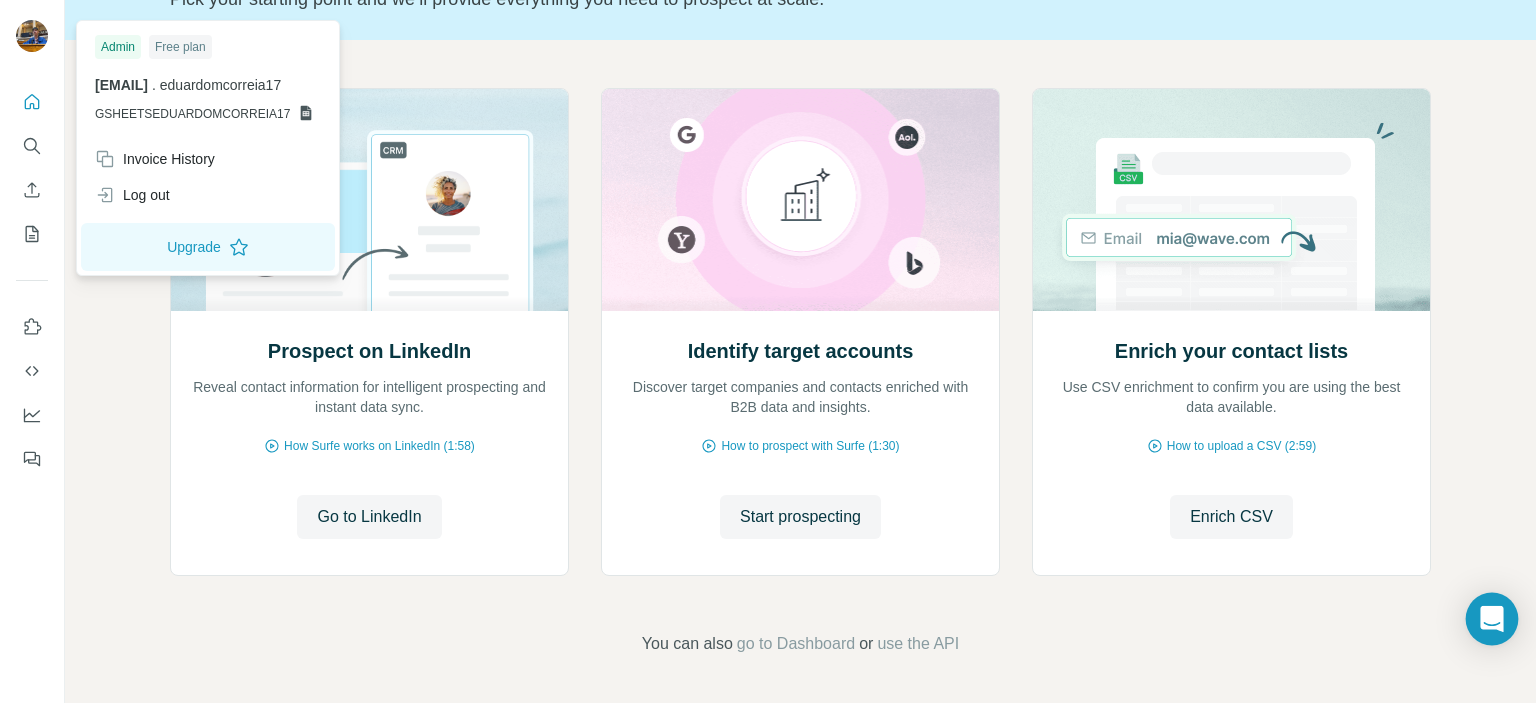 click at bounding box center (1492, 619) 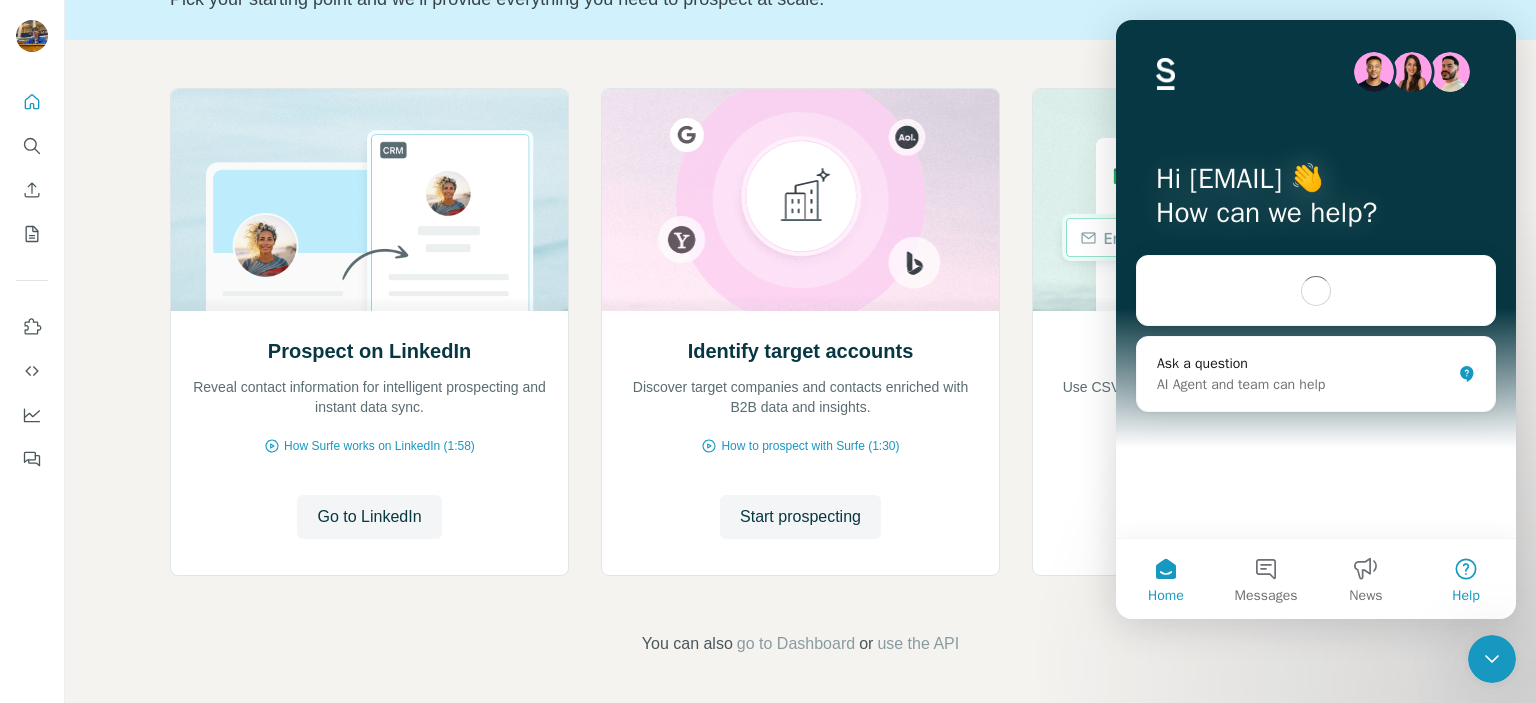 scroll, scrollTop: 0, scrollLeft: 0, axis: both 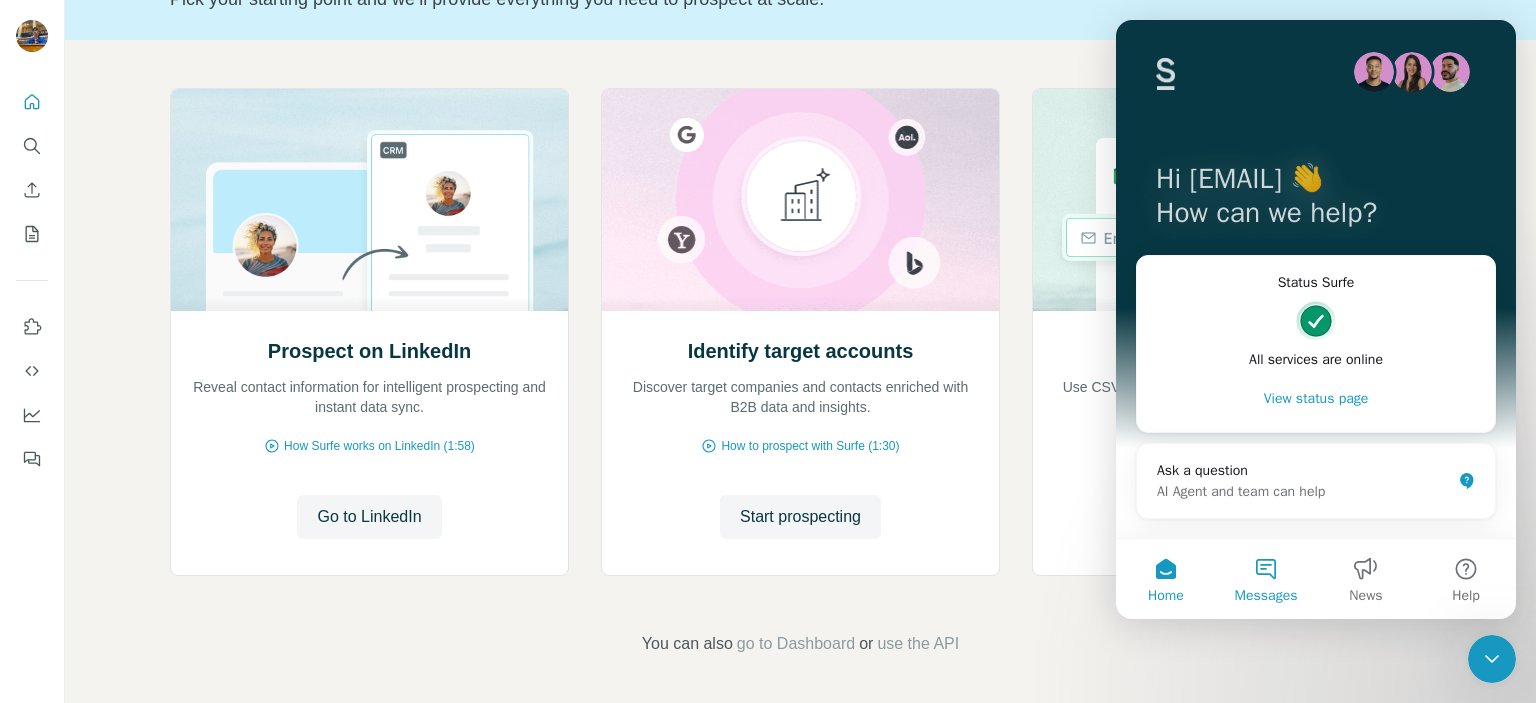click on "Messages" at bounding box center (1266, 579) 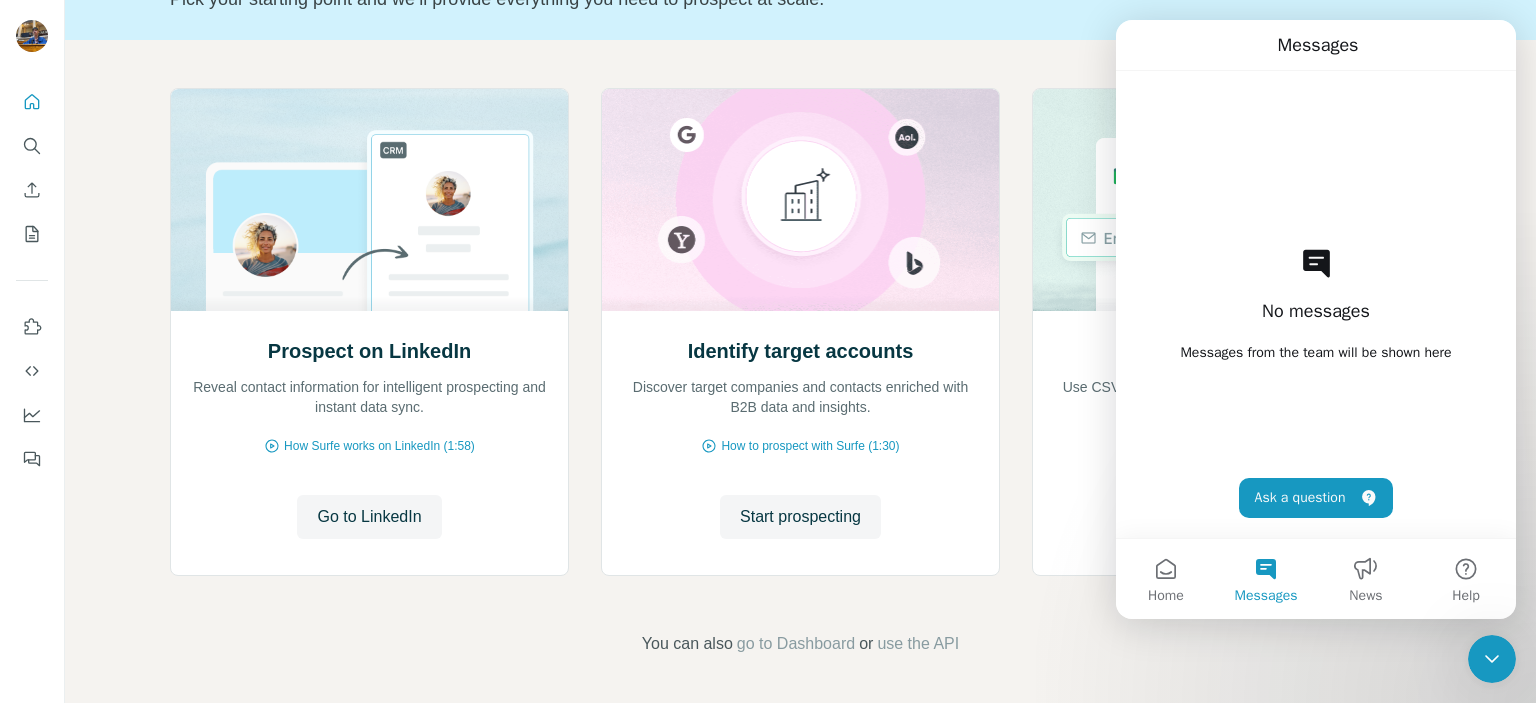 click at bounding box center [32, 274] 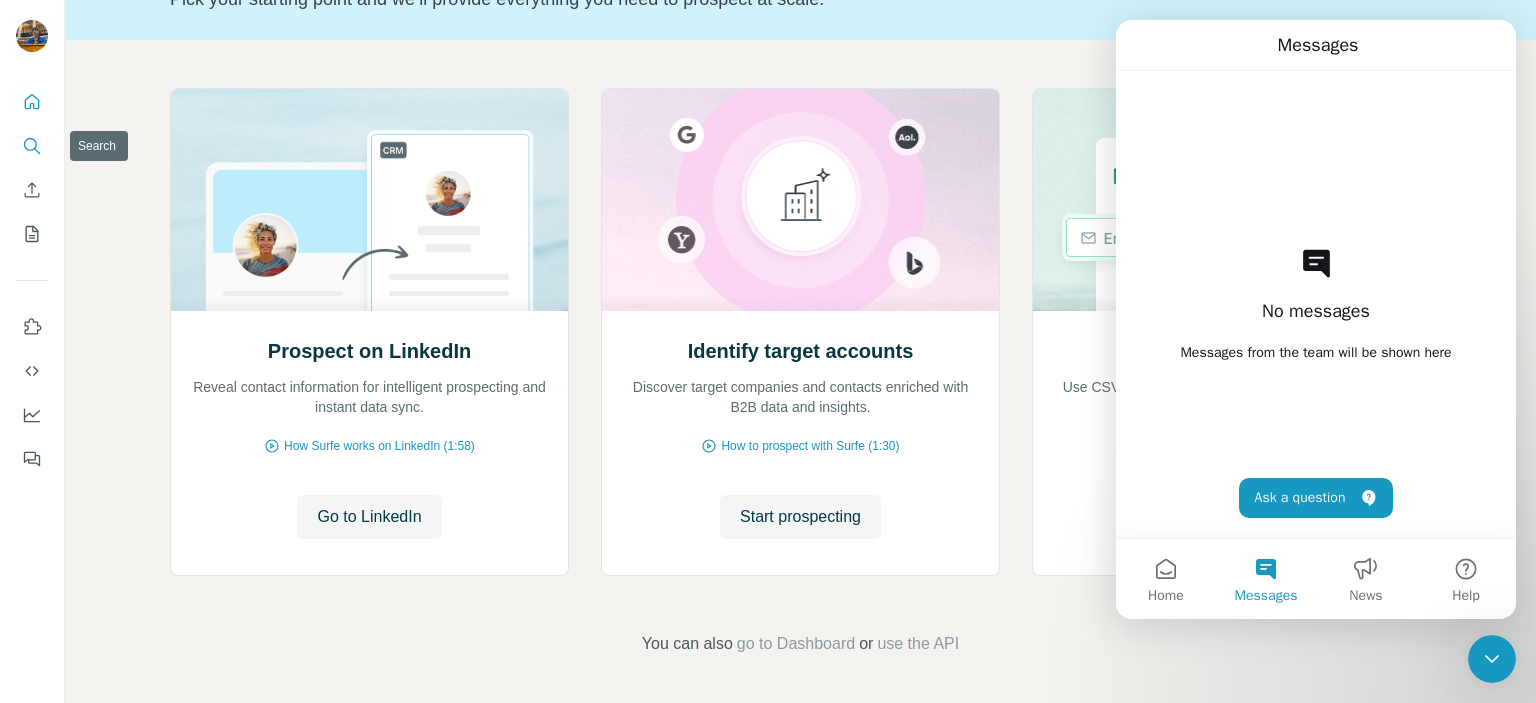 click at bounding box center (32, 146) 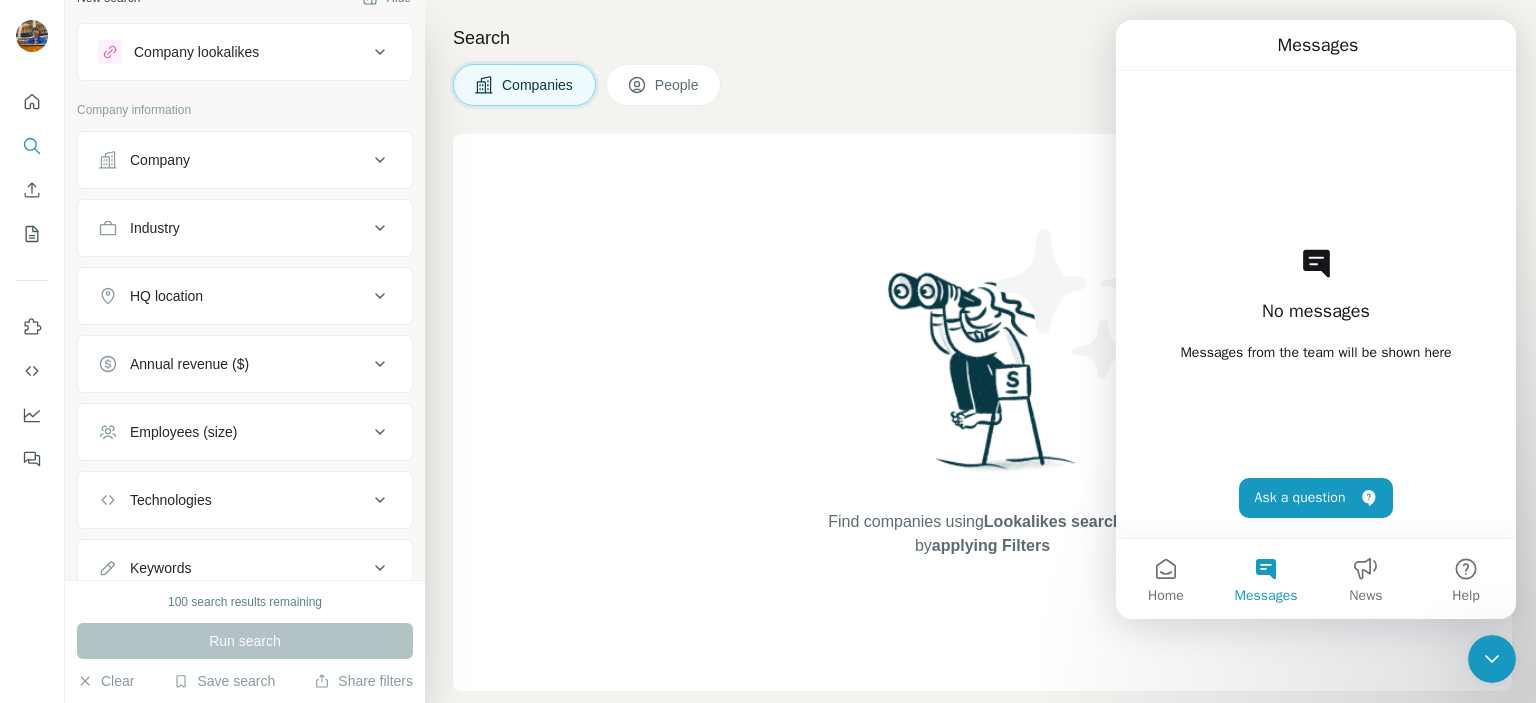 scroll, scrollTop: 0, scrollLeft: 0, axis: both 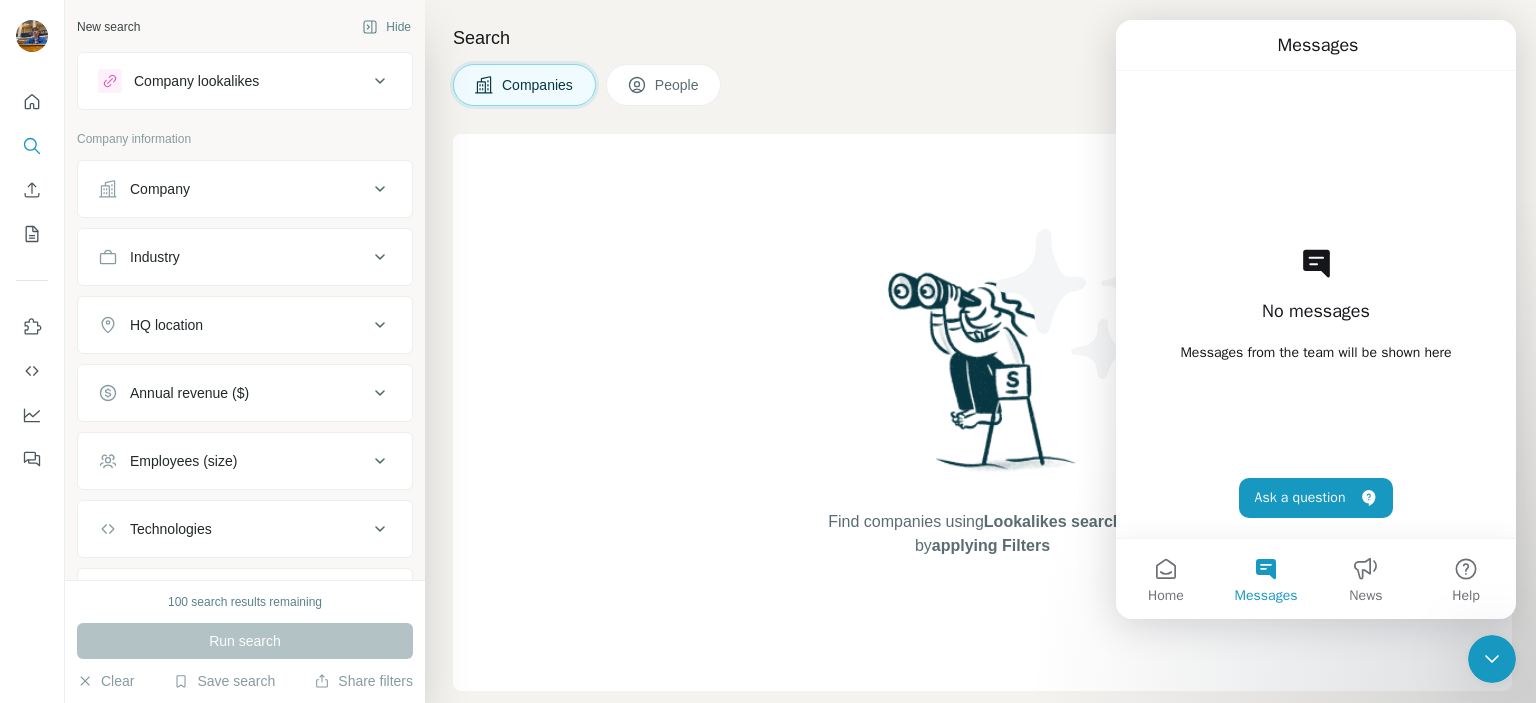 click on "People" at bounding box center (664, 85) 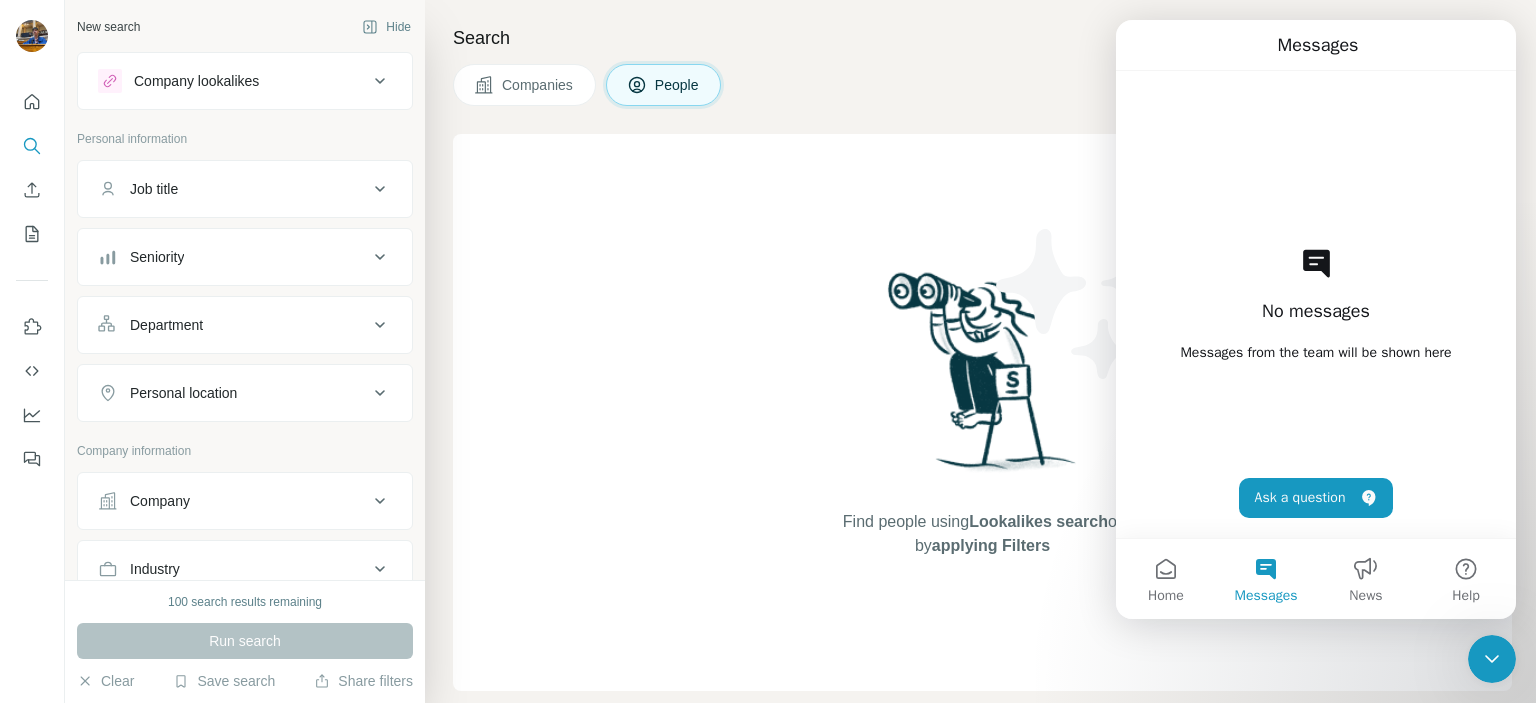 click on "Find people using  Lookalikes search  or by  applying Filters" at bounding box center [983, 412] 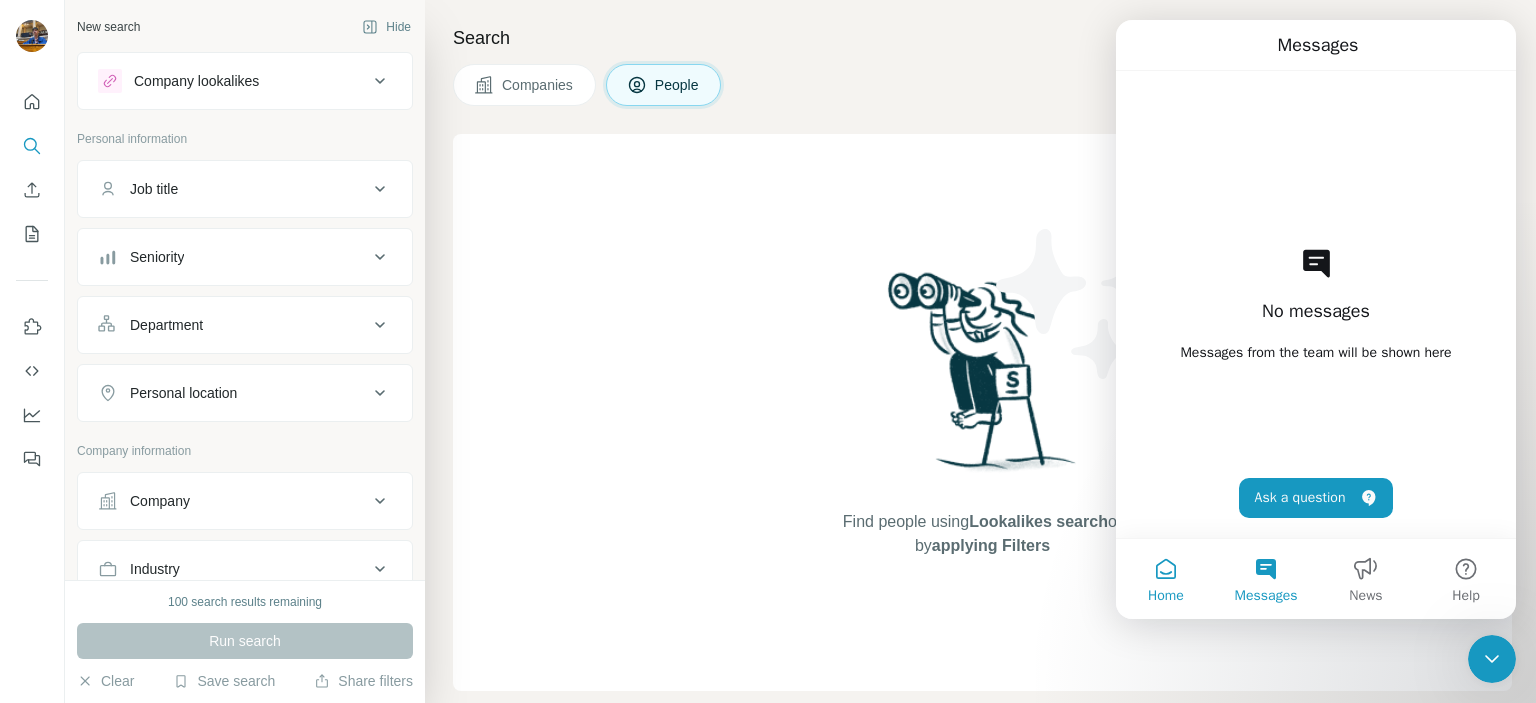 click on "Home" at bounding box center (1166, 596) 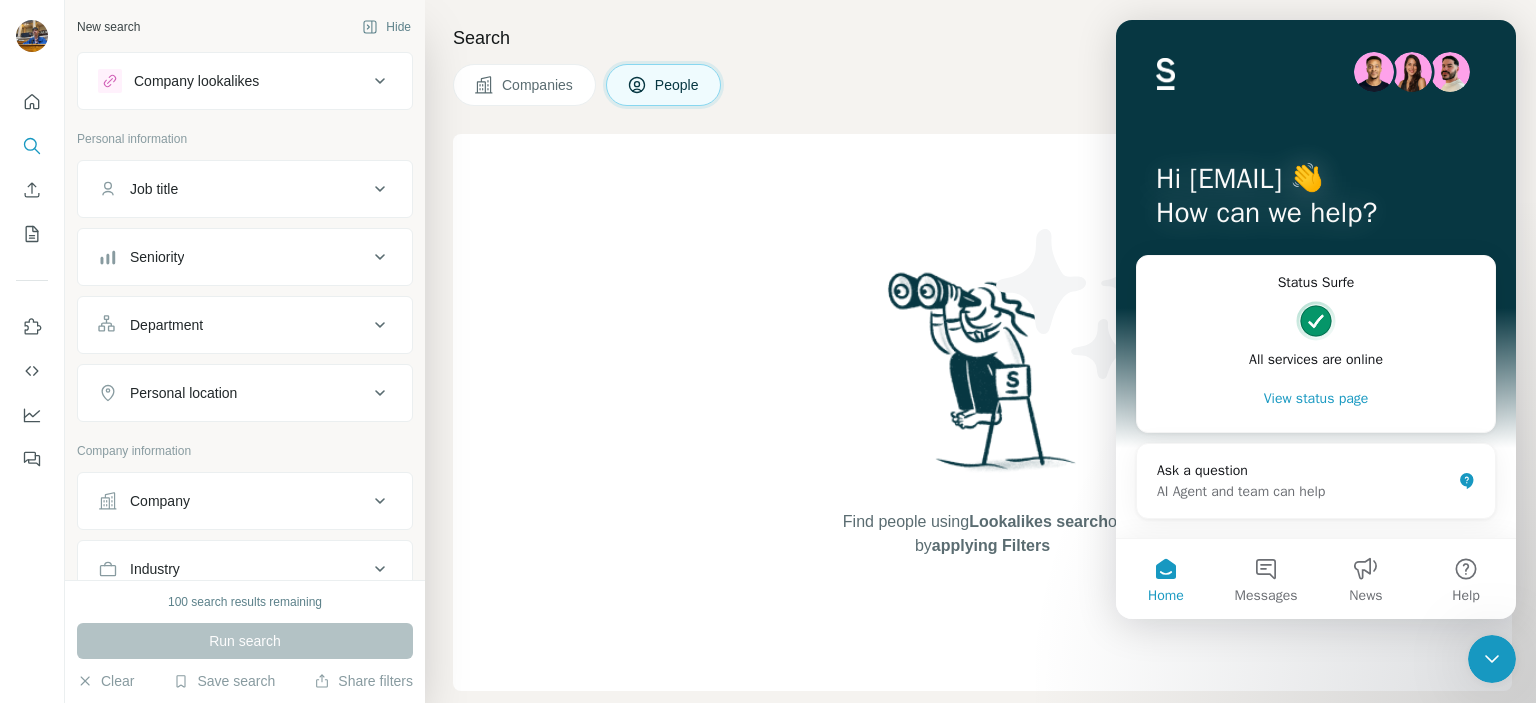 click 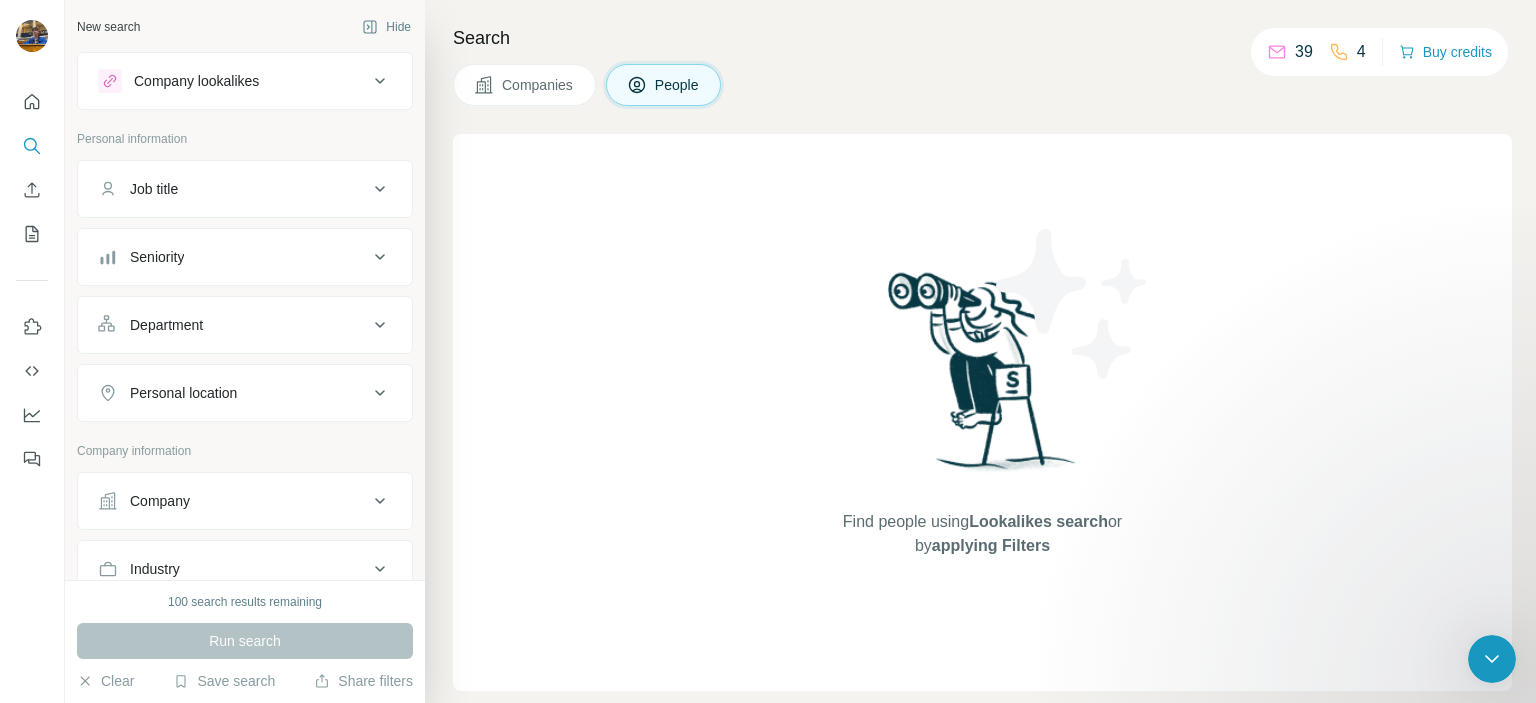 scroll, scrollTop: 0, scrollLeft: 0, axis: both 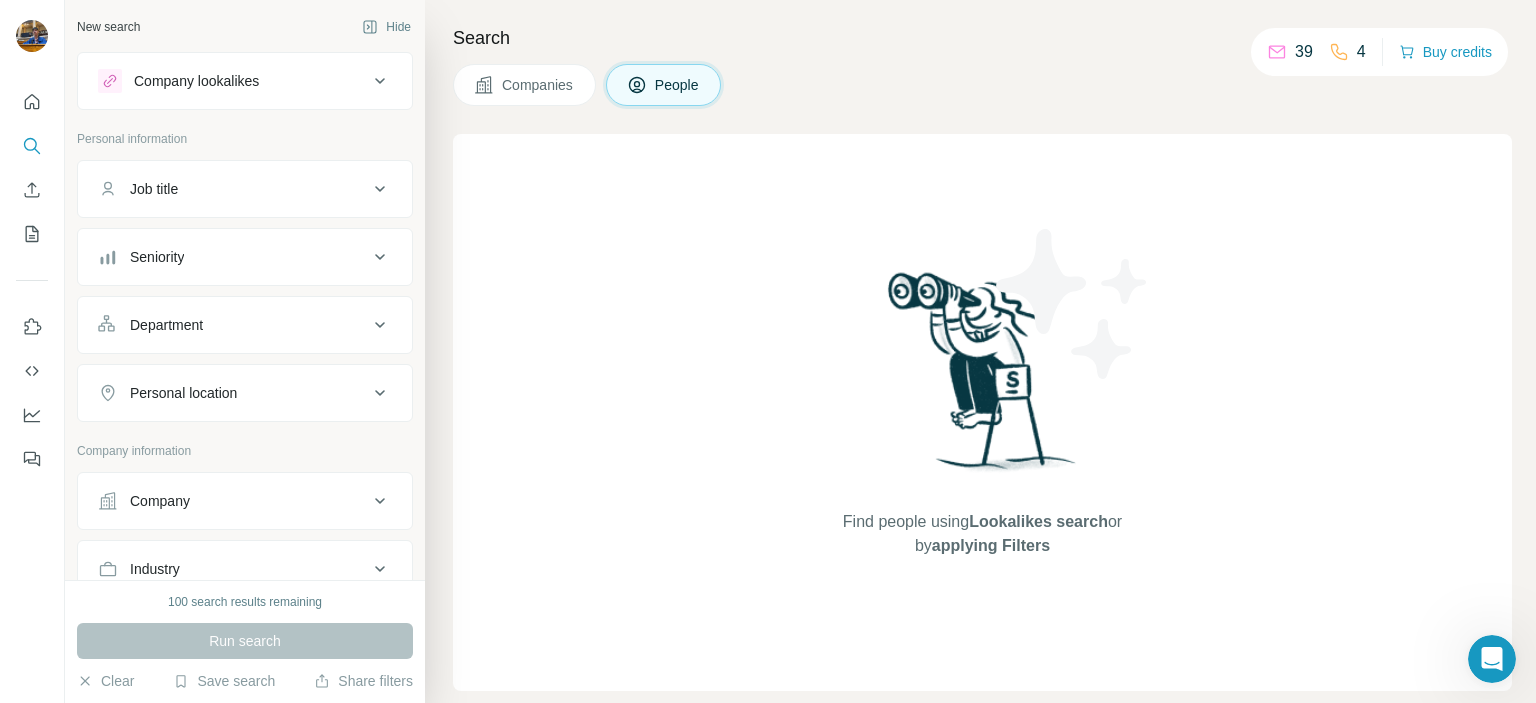 click on "Job title" at bounding box center [233, 189] 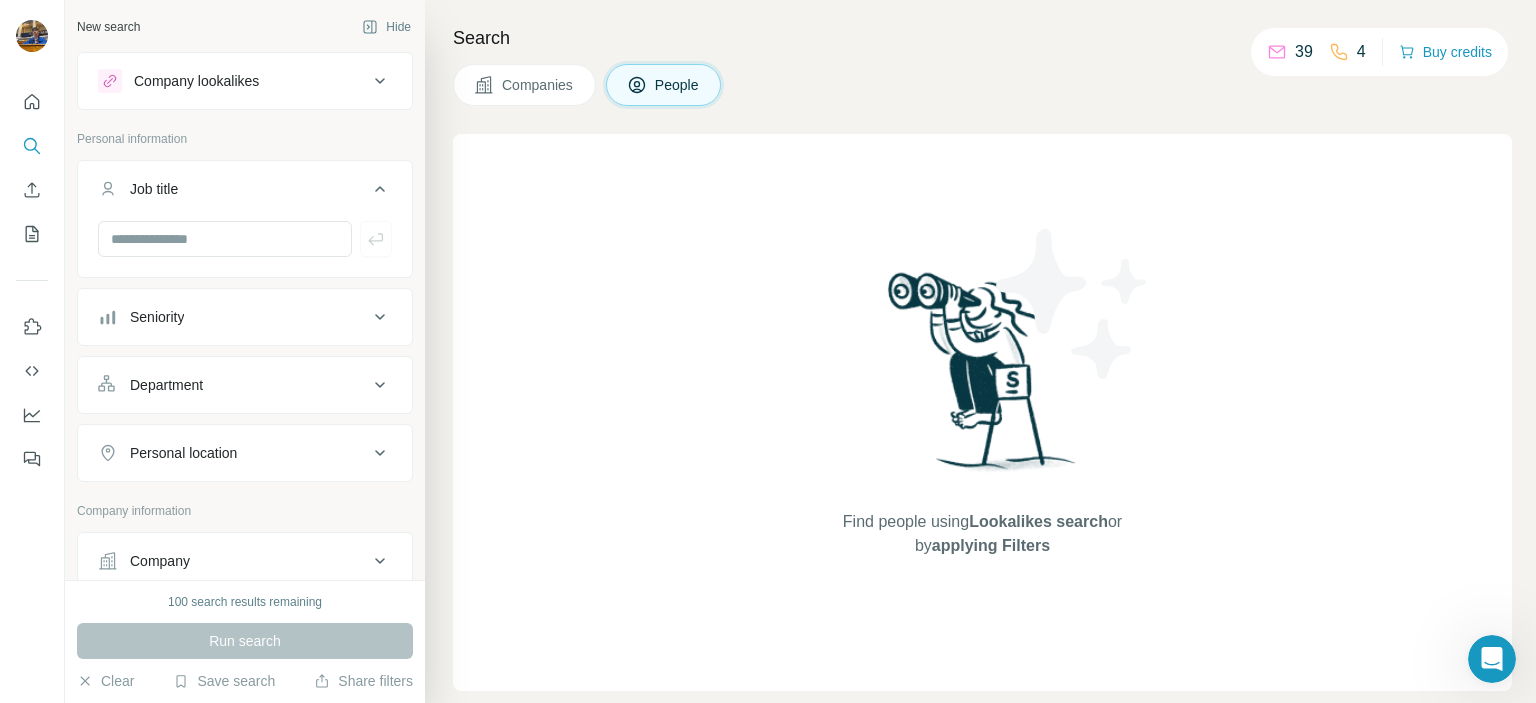 click on "Job title" at bounding box center (233, 189) 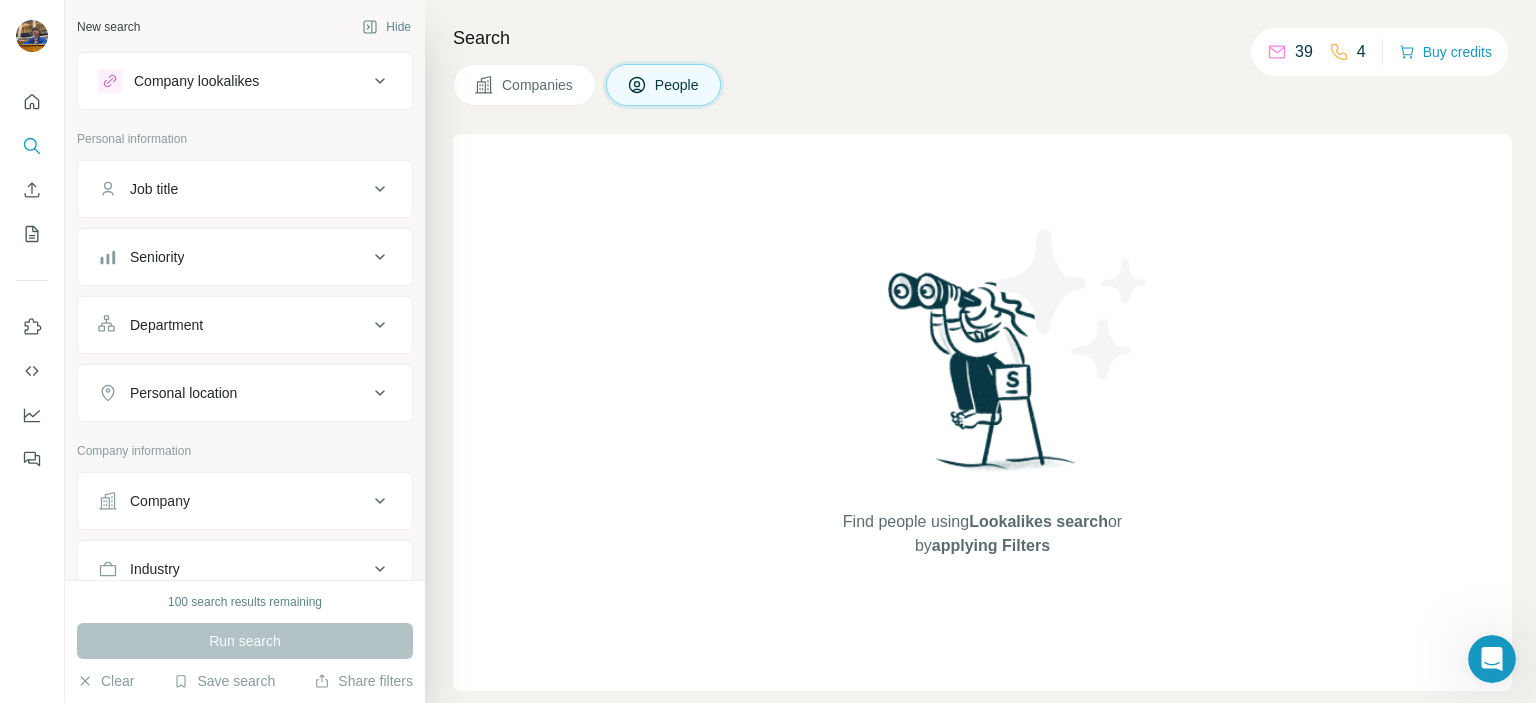 click on "Seniority" at bounding box center [233, 257] 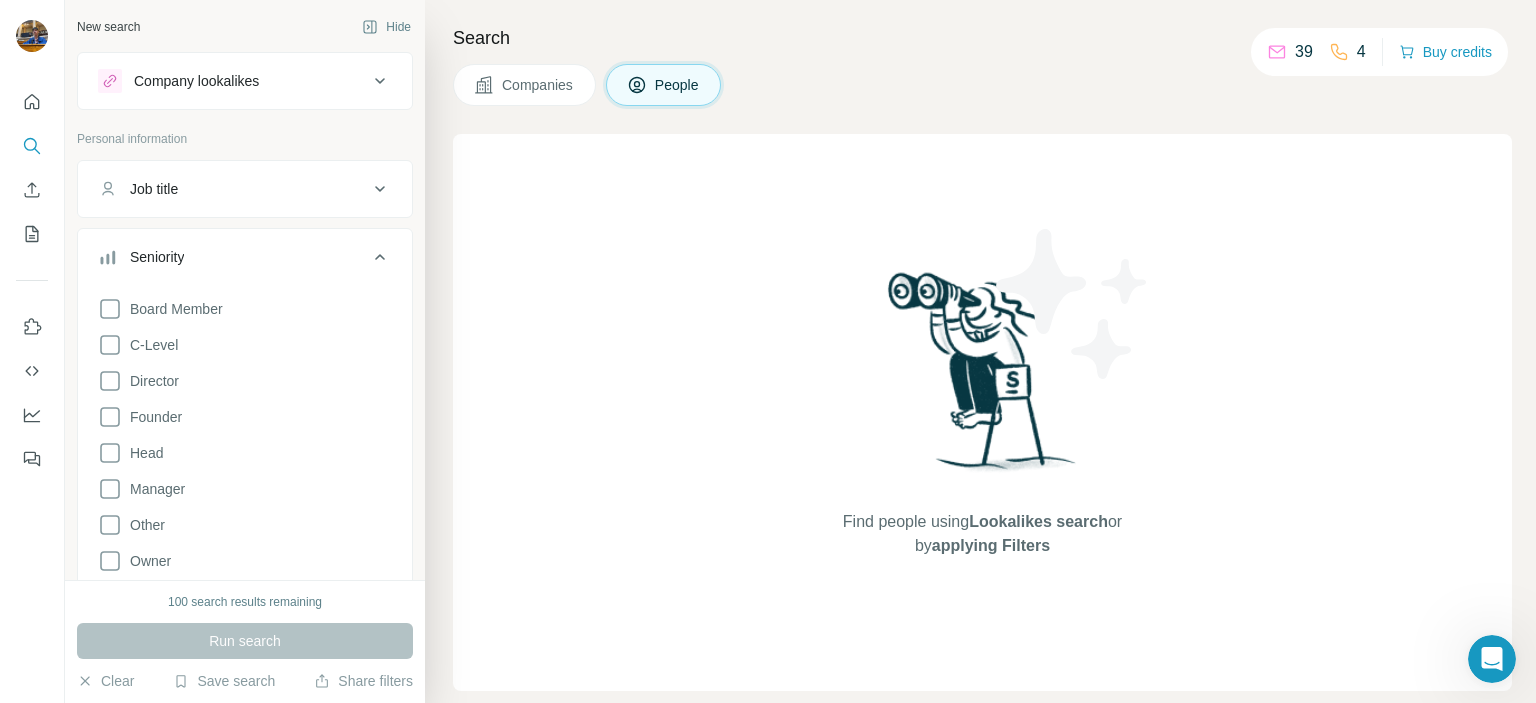 click on "Seniority" at bounding box center (233, 257) 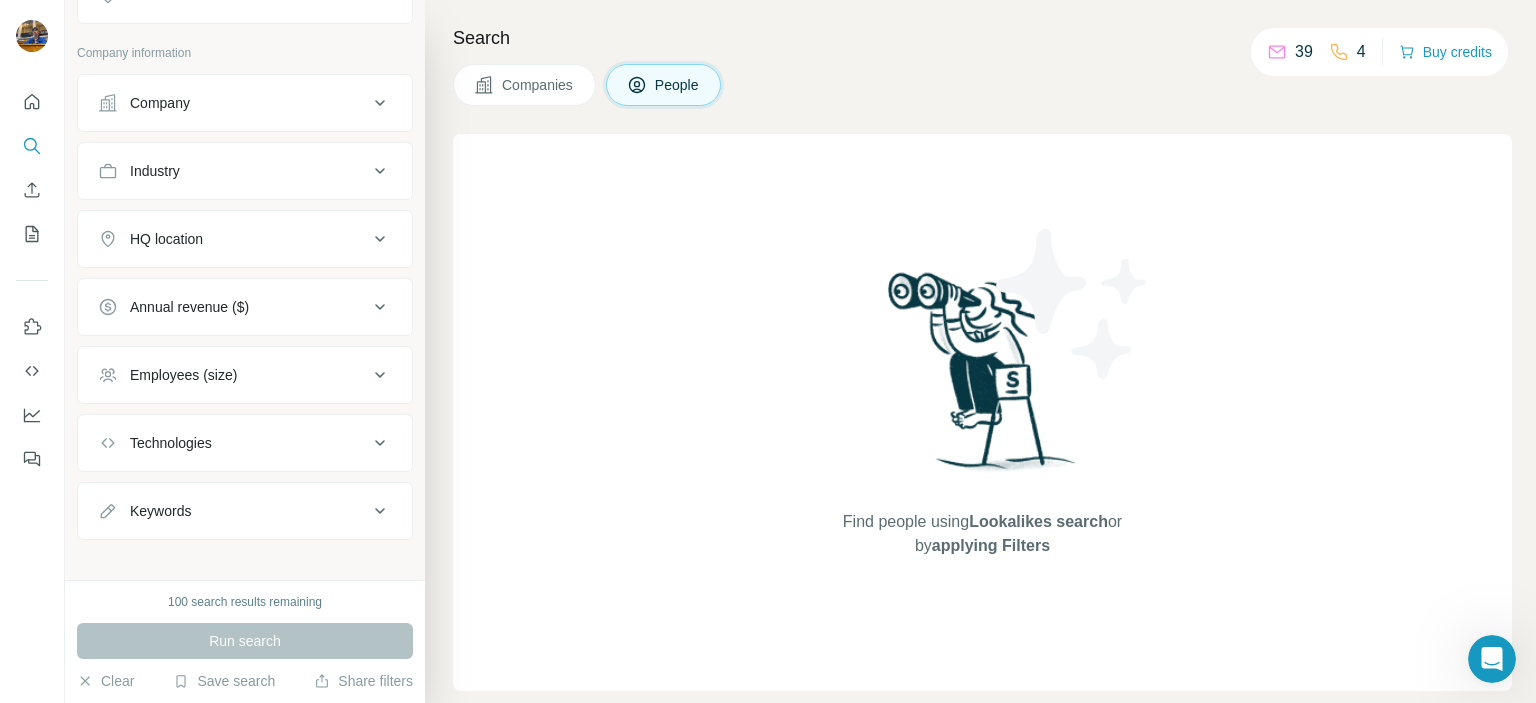 scroll, scrollTop: 408, scrollLeft: 0, axis: vertical 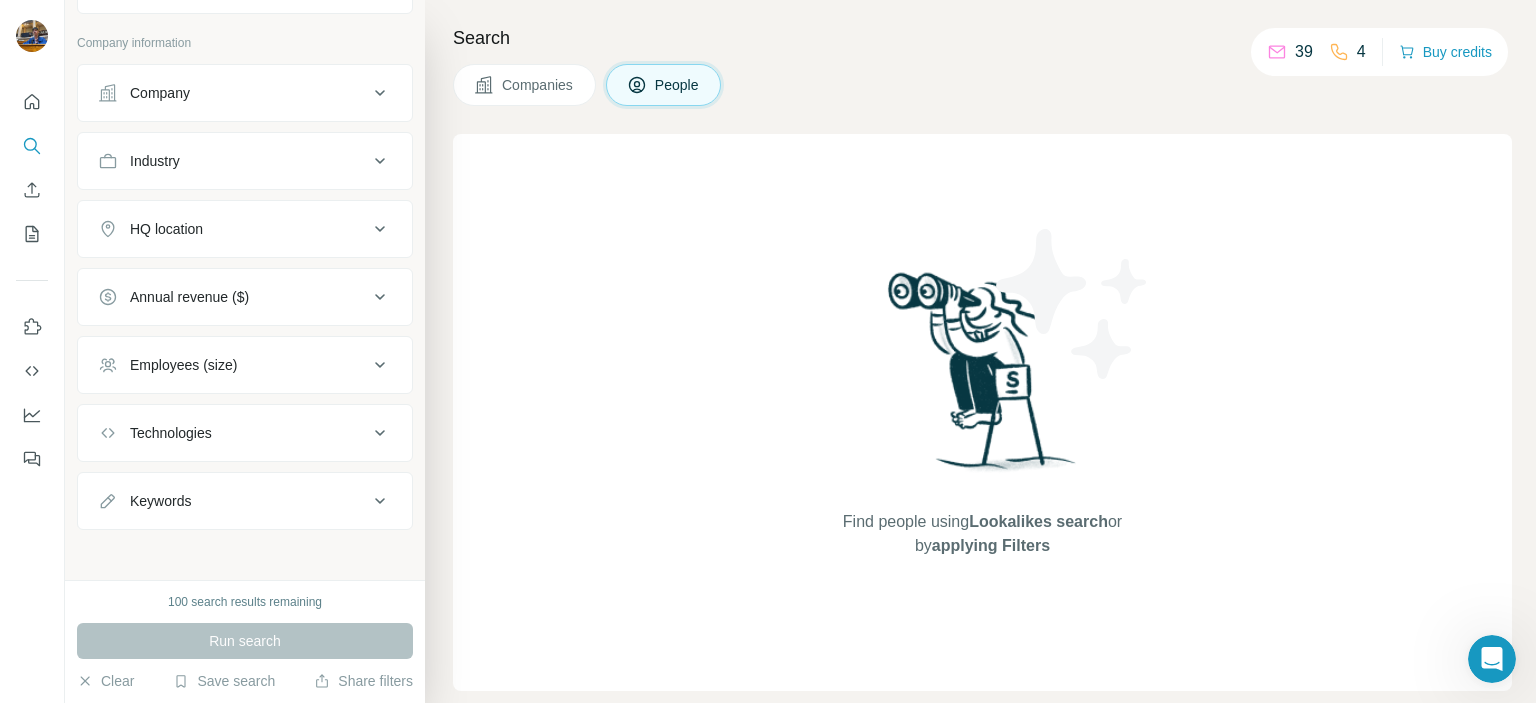 click on "Keywords" at bounding box center [245, 501] 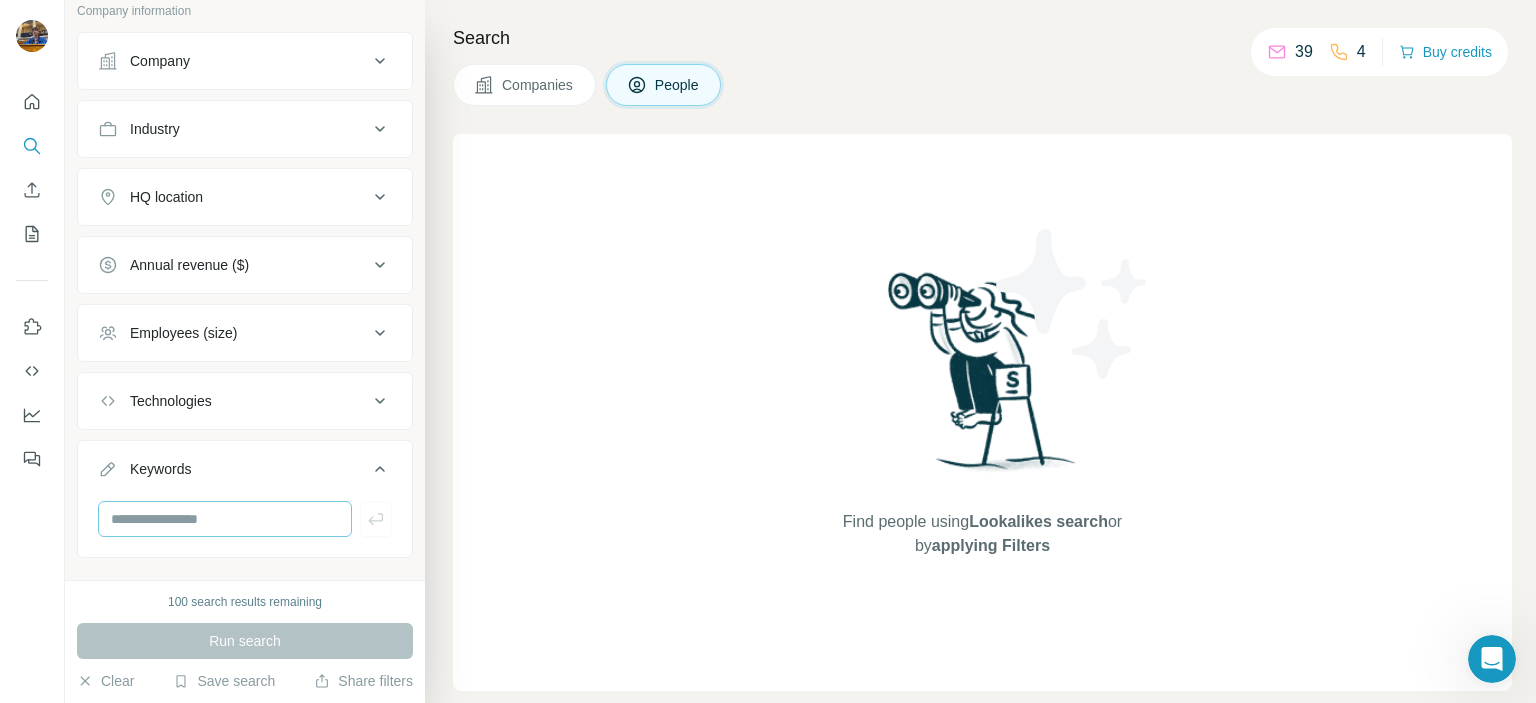 scroll, scrollTop: 468, scrollLeft: 0, axis: vertical 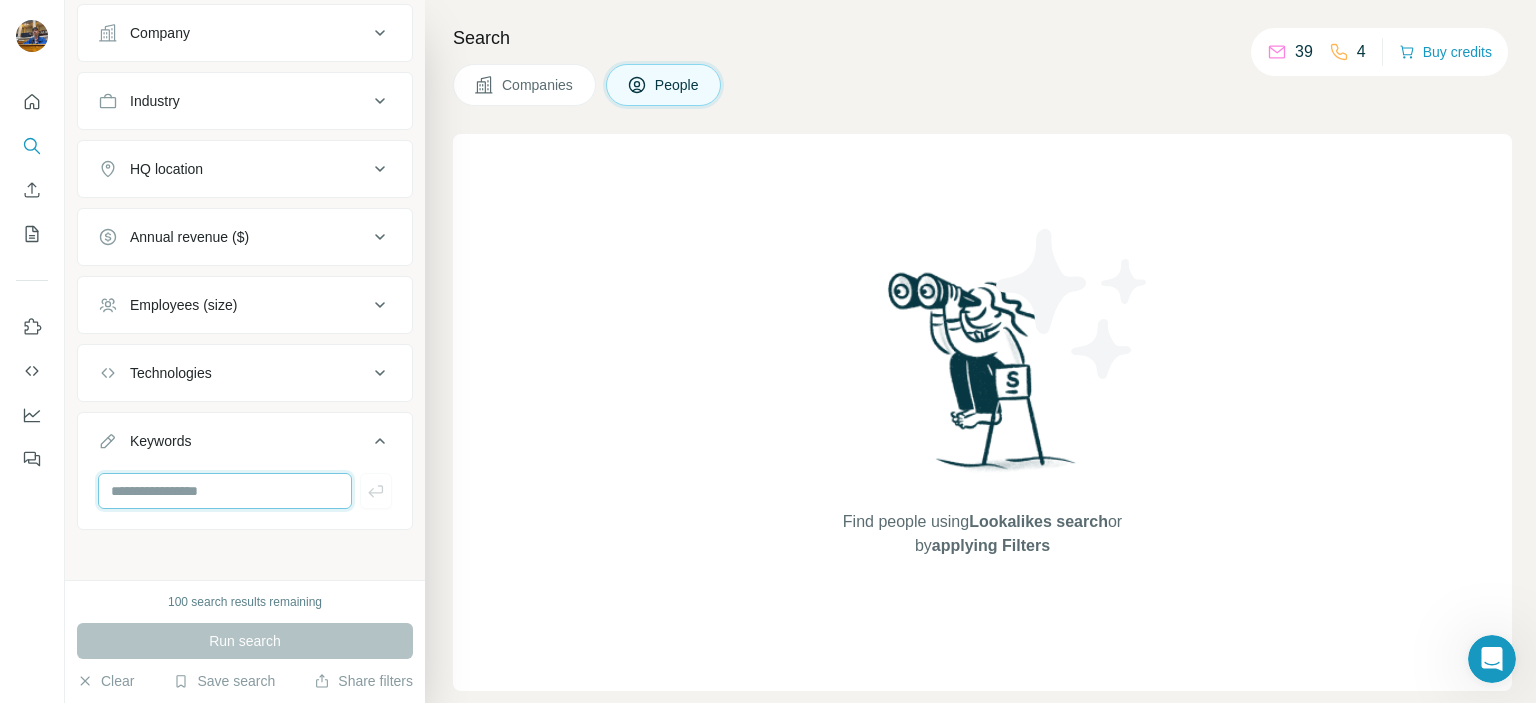 click at bounding box center [225, 491] 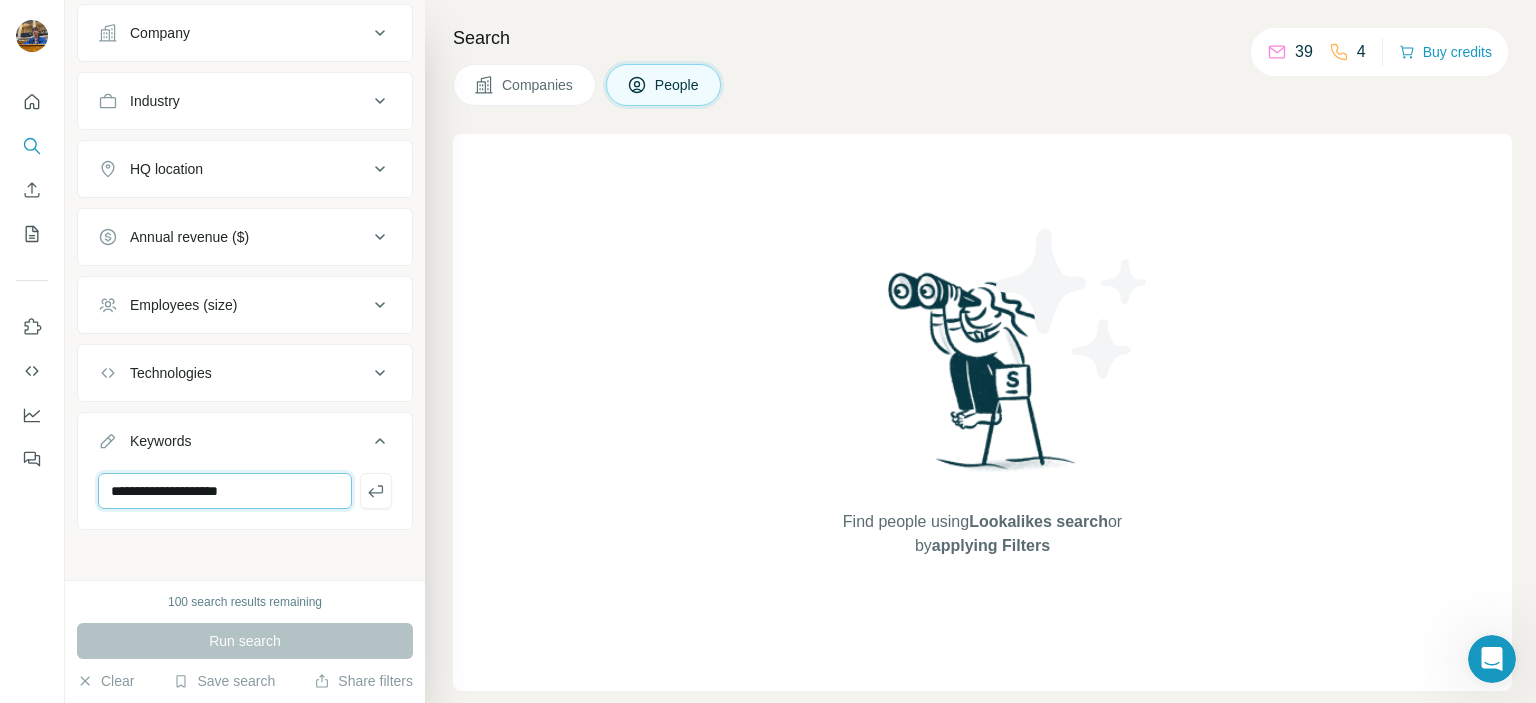 type on "**********" 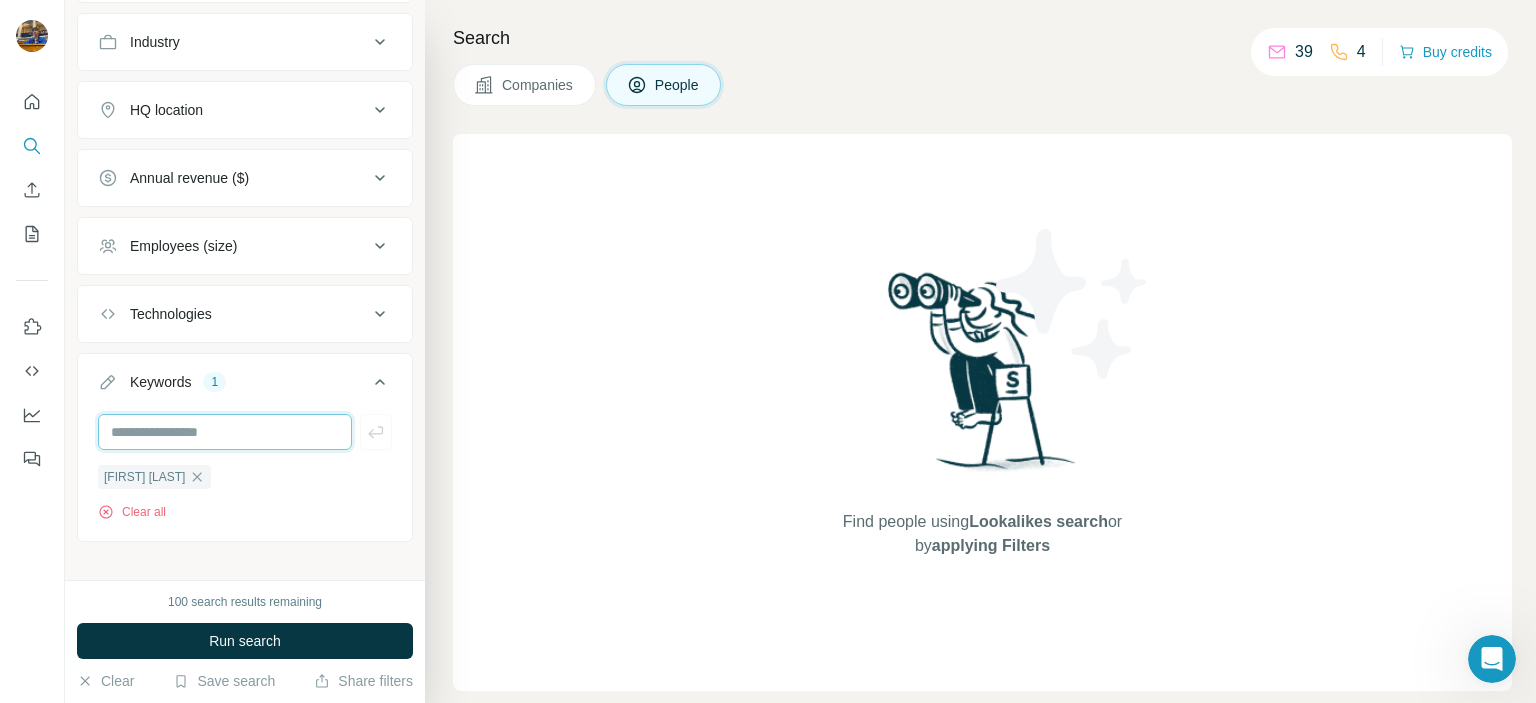 scroll, scrollTop: 540, scrollLeft: 0, axis: vertical 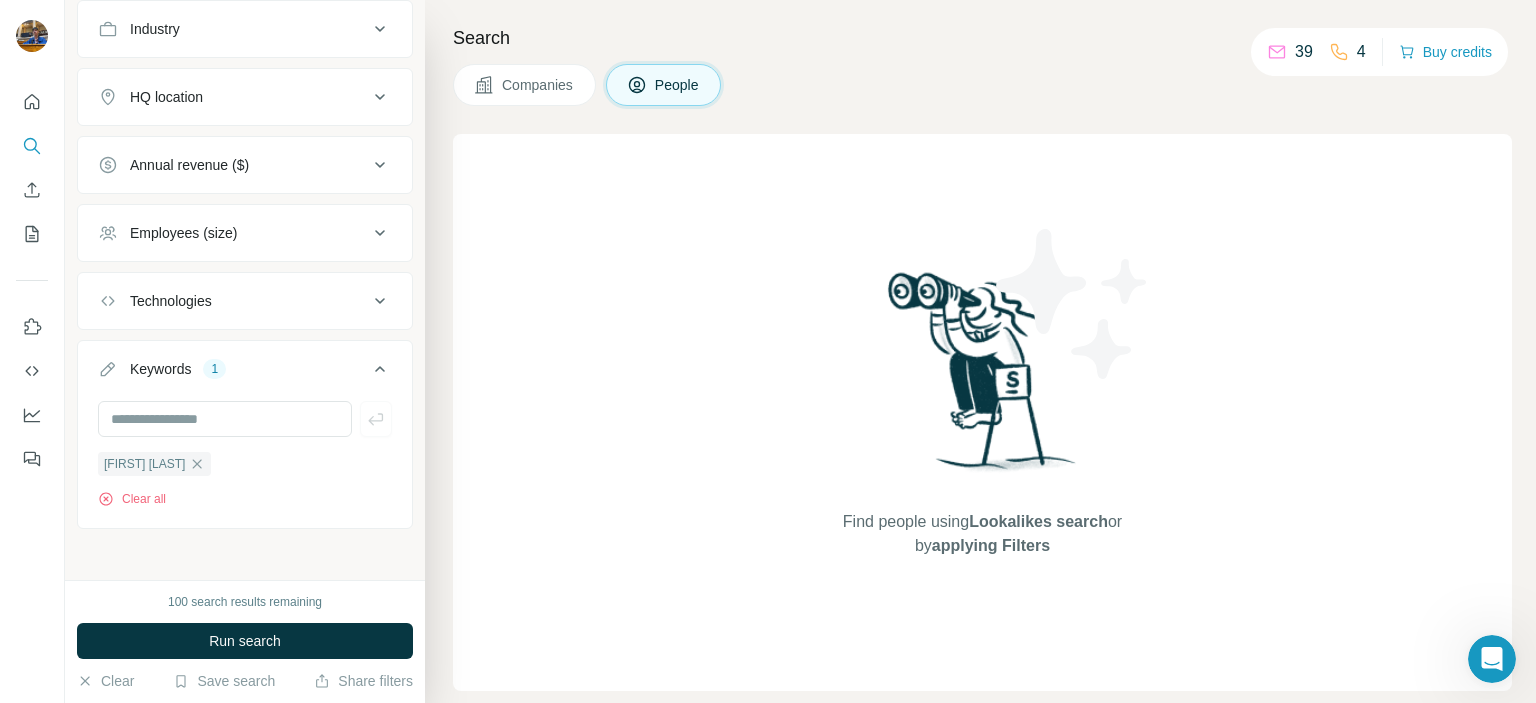 click on "Find people using  Lookalikes search  or by  applying Filters" at bounding box center (982, 412) 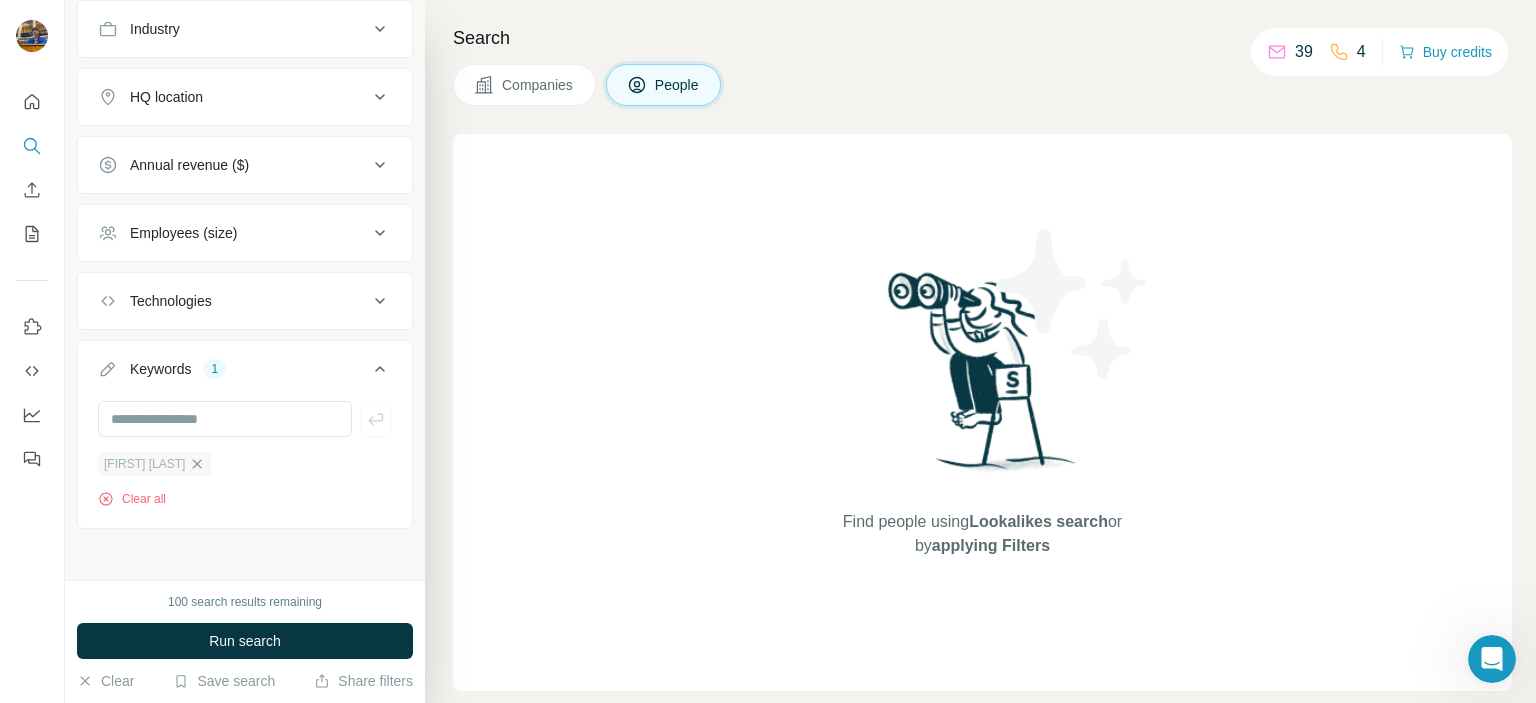 click 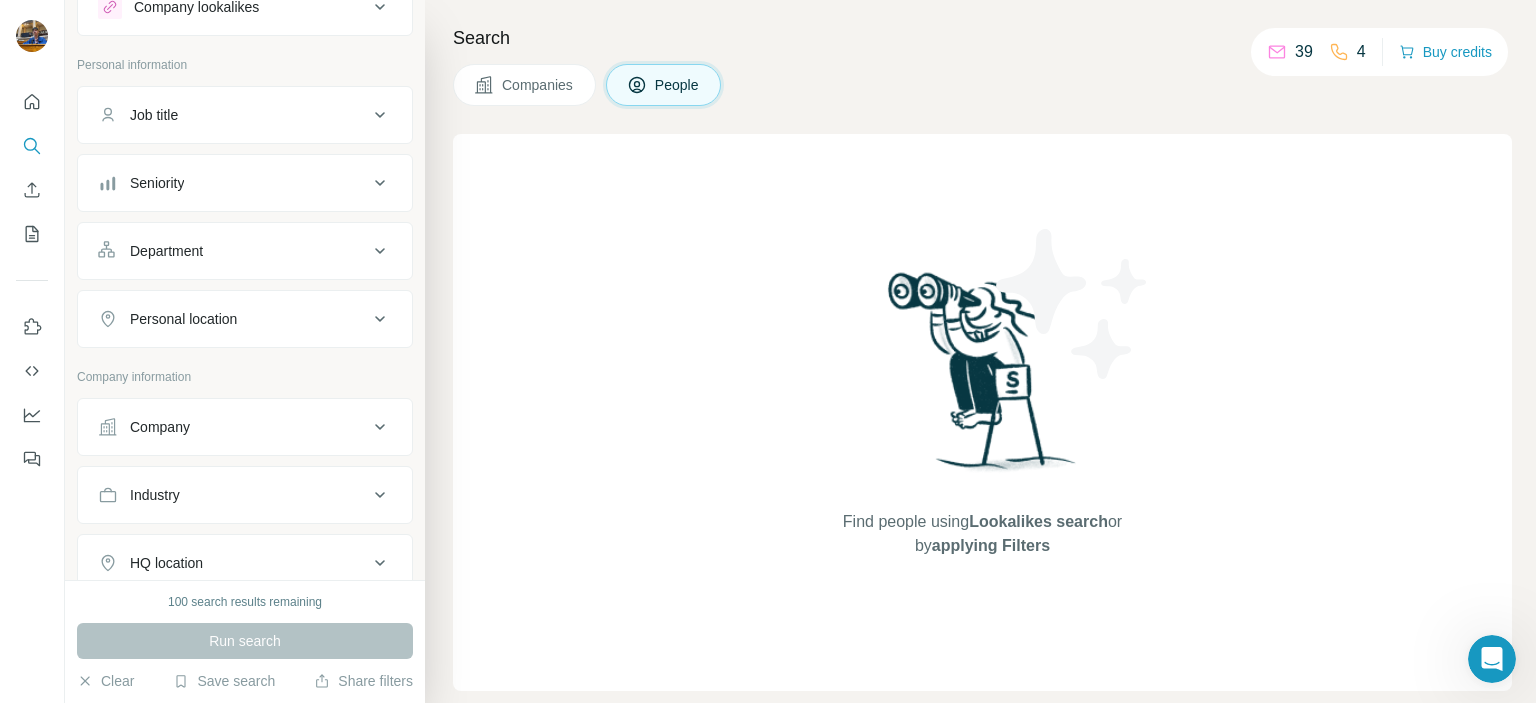 scroll, scrollTop: 0, scrollLeft: 0, axis: both 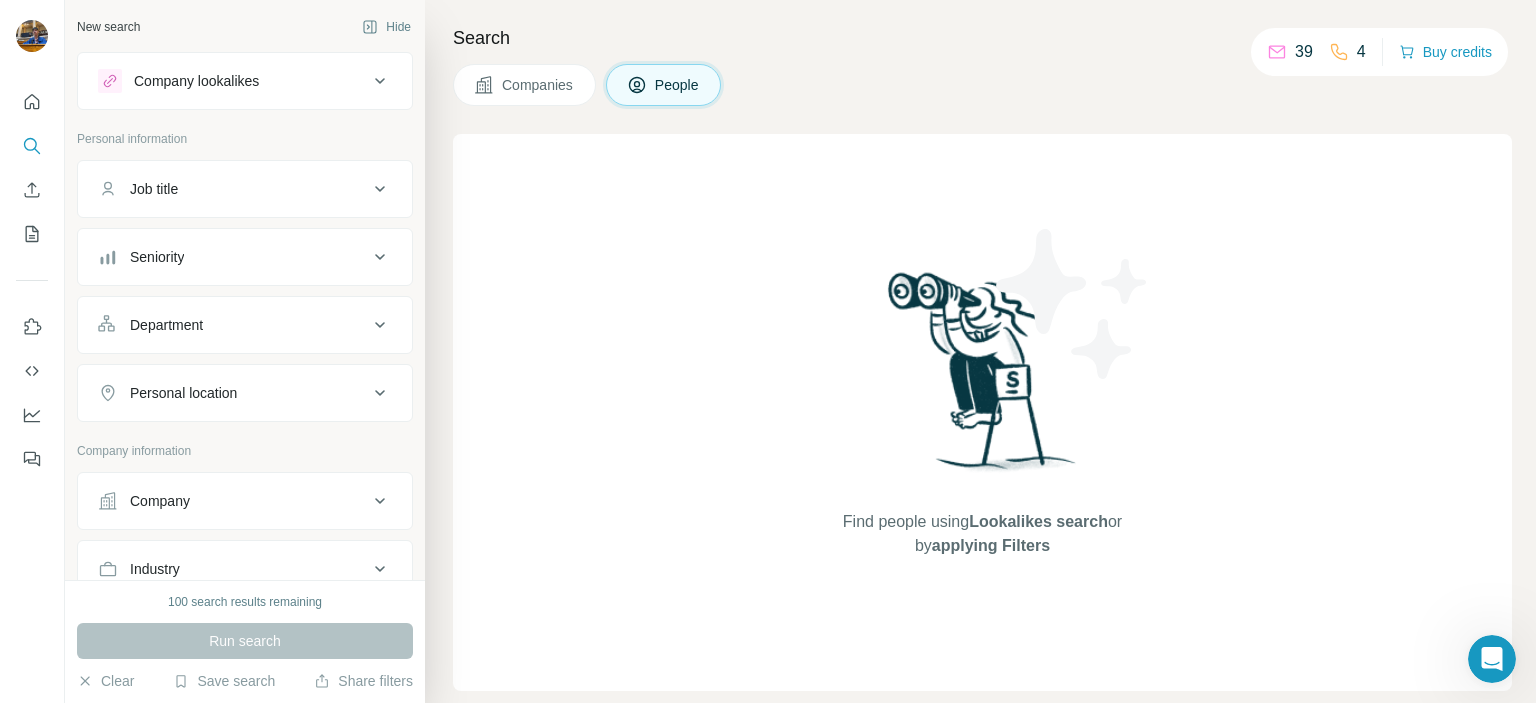 click on "Company lookalikes" at bounding box center [196, 81] 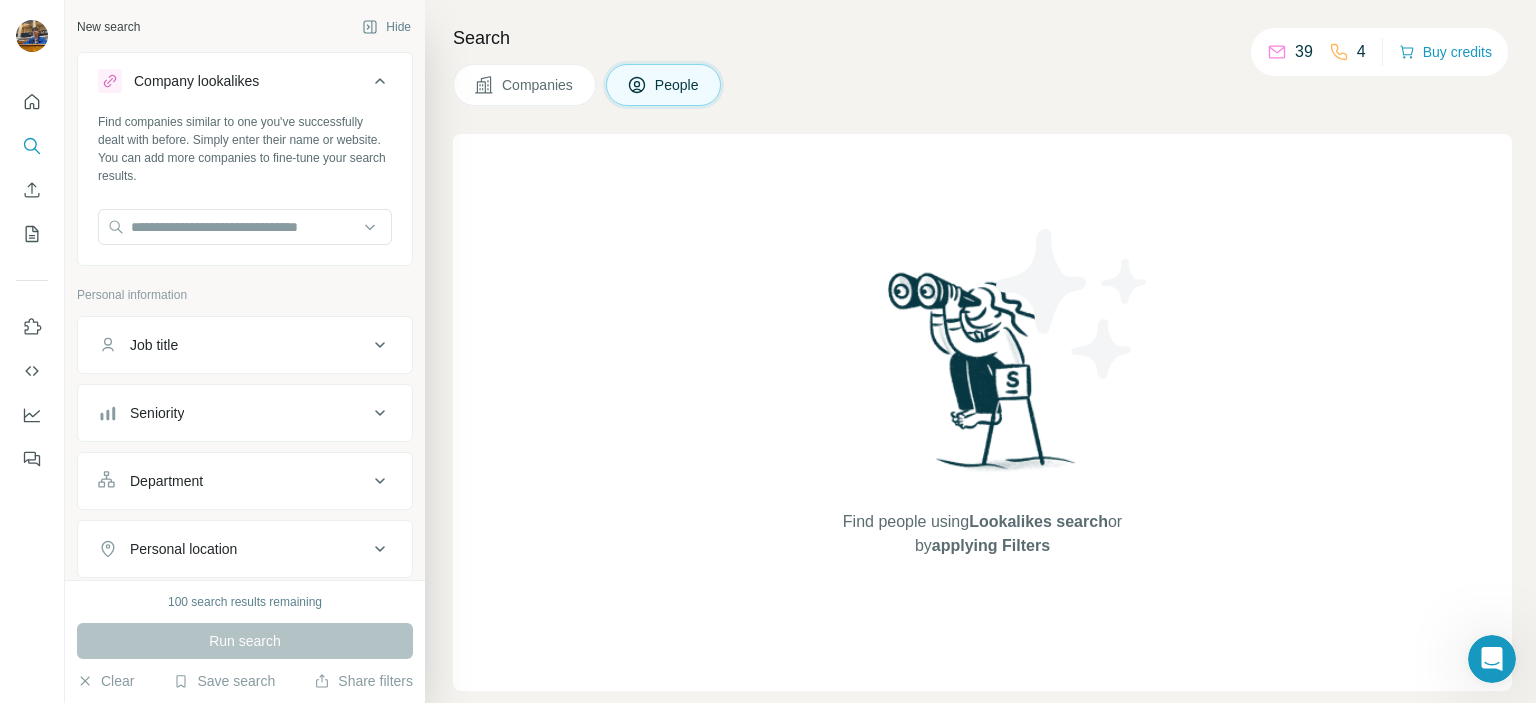 click on "Company lookalikes" at bounding box center (196, 81) 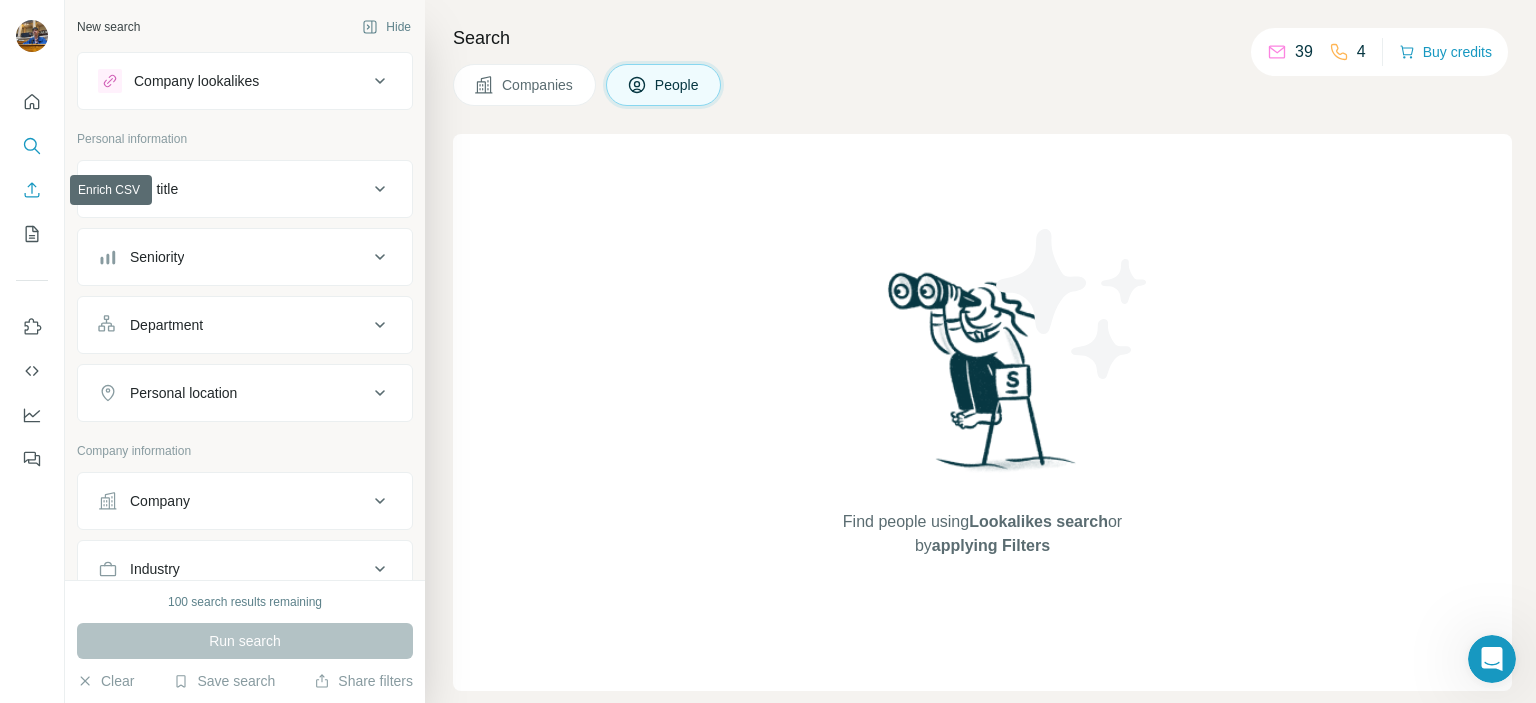 click at bounding box center [32, 190] 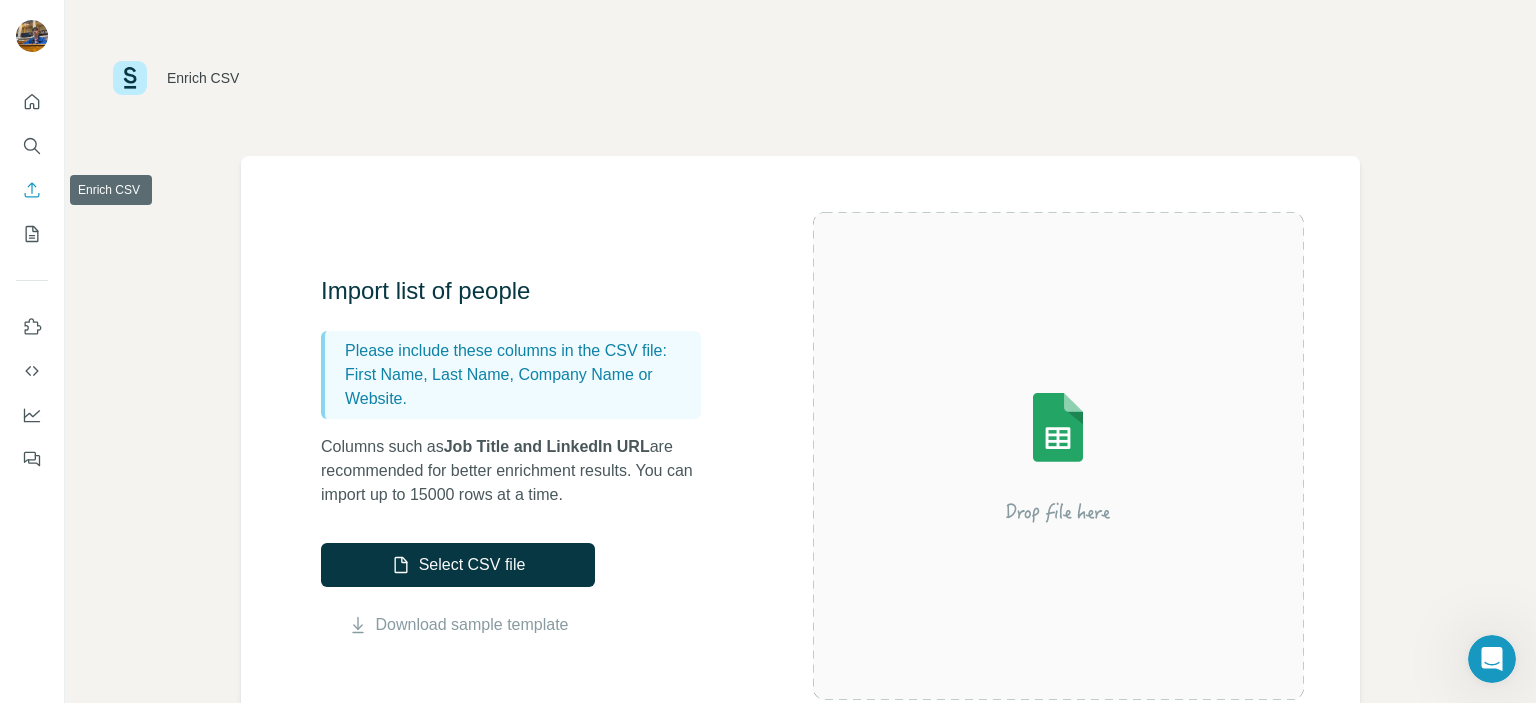 click at bounding box center [32, 190] 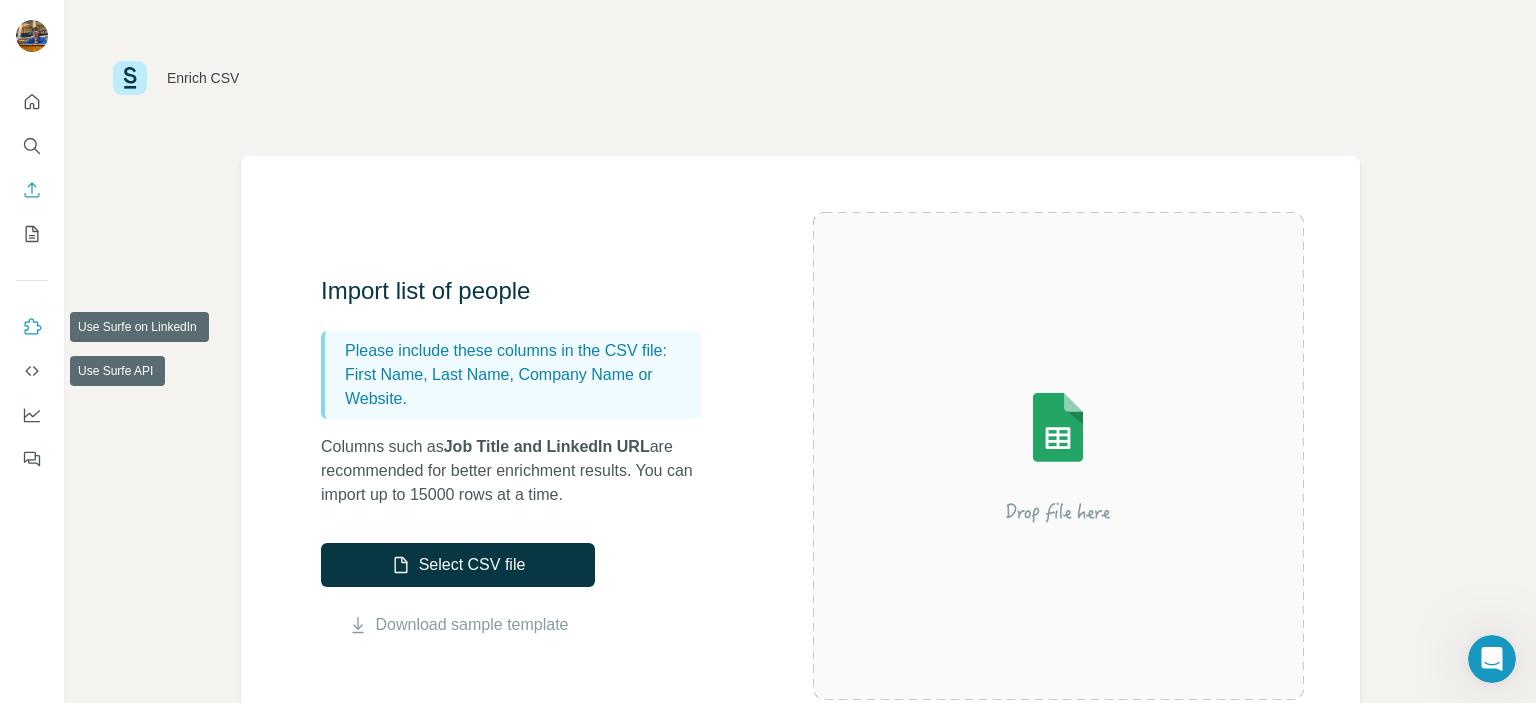 click at bounding box center [32, 327] 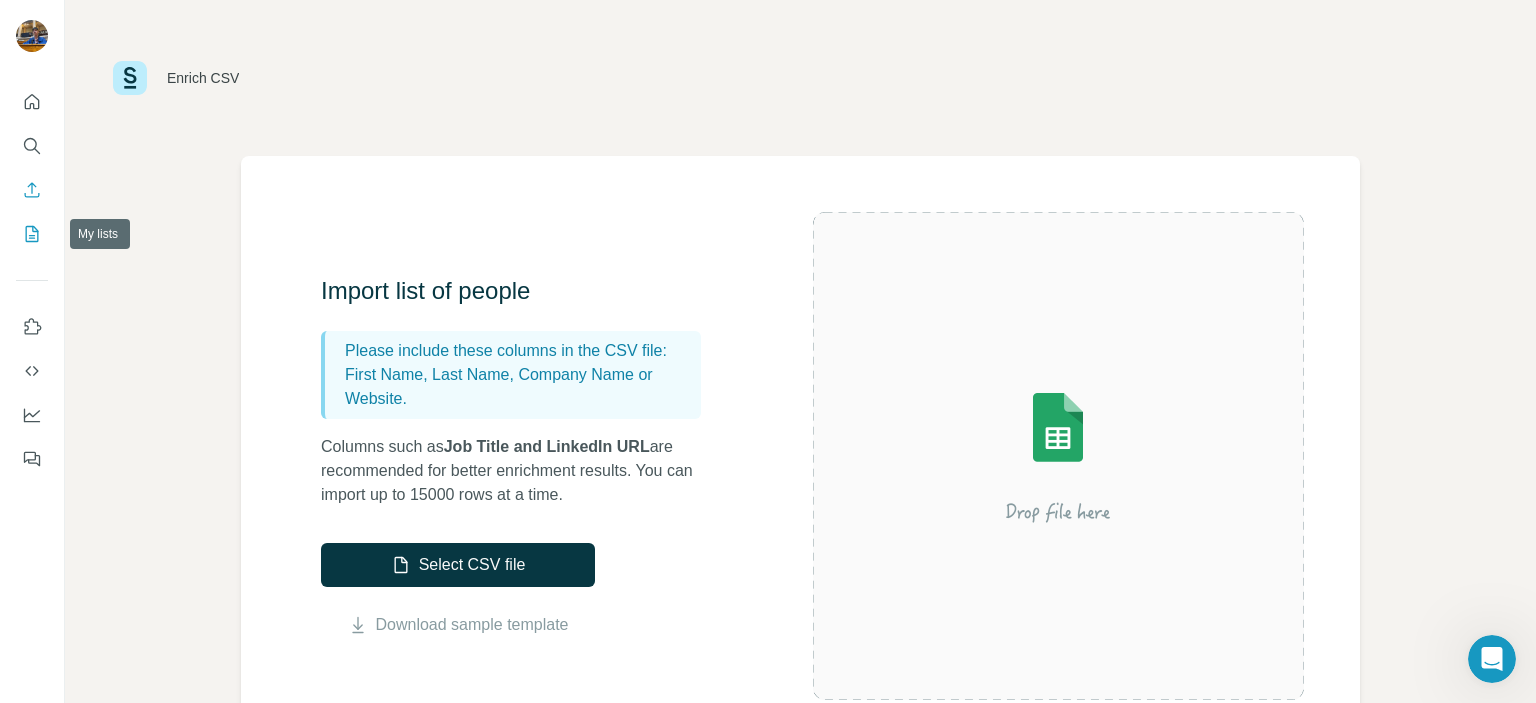 click at bounding box center [32, 234] 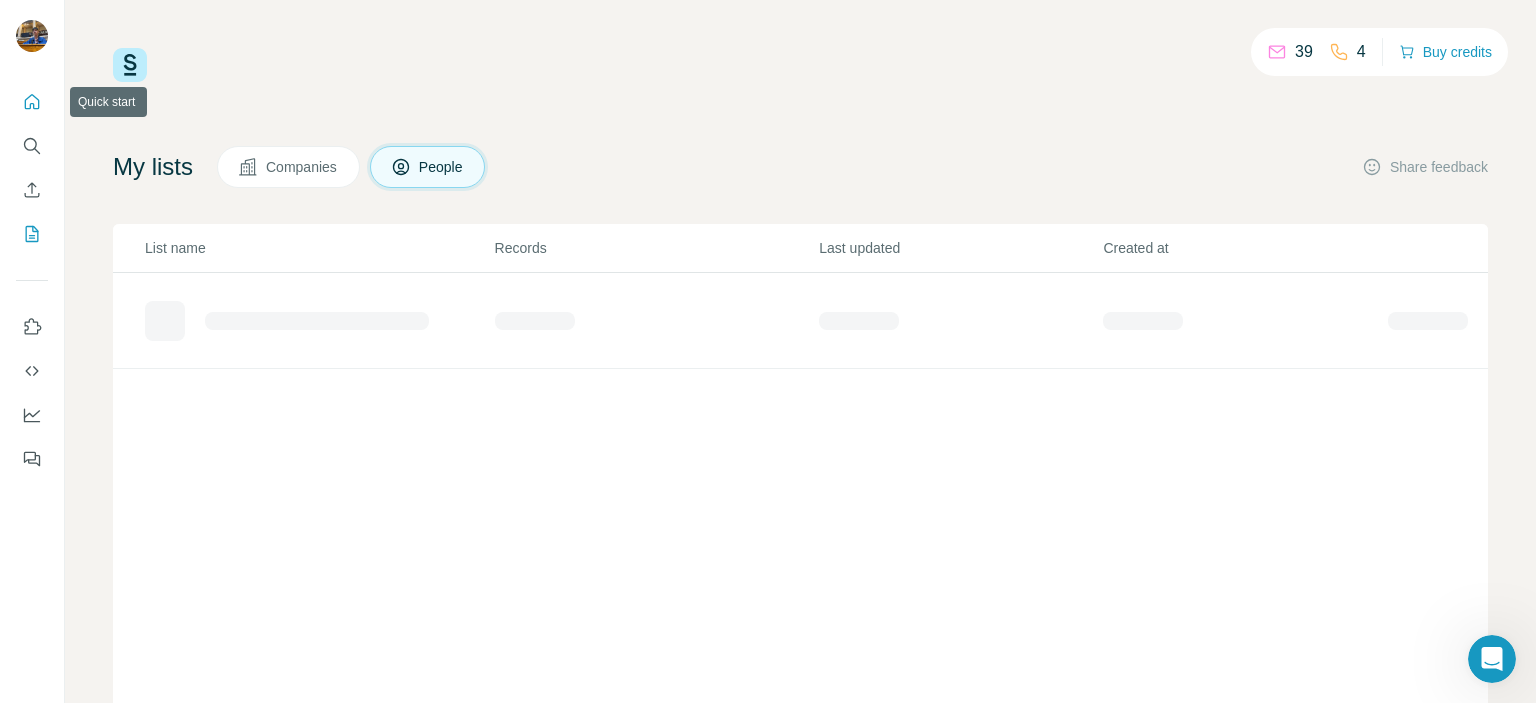 click at bounding box center (32, 102) 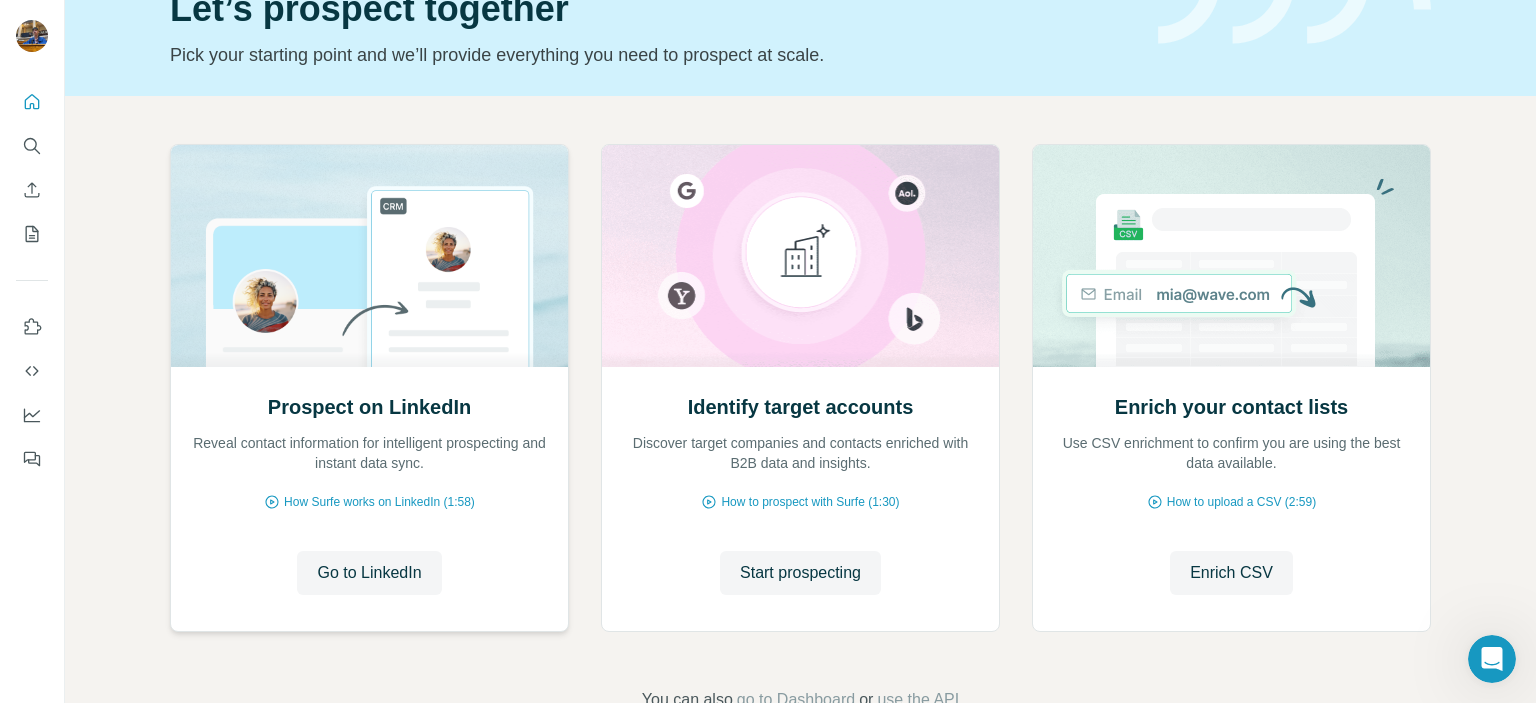 scroll, scrollTop: 160, scrollLeft: 0, axis: vertical 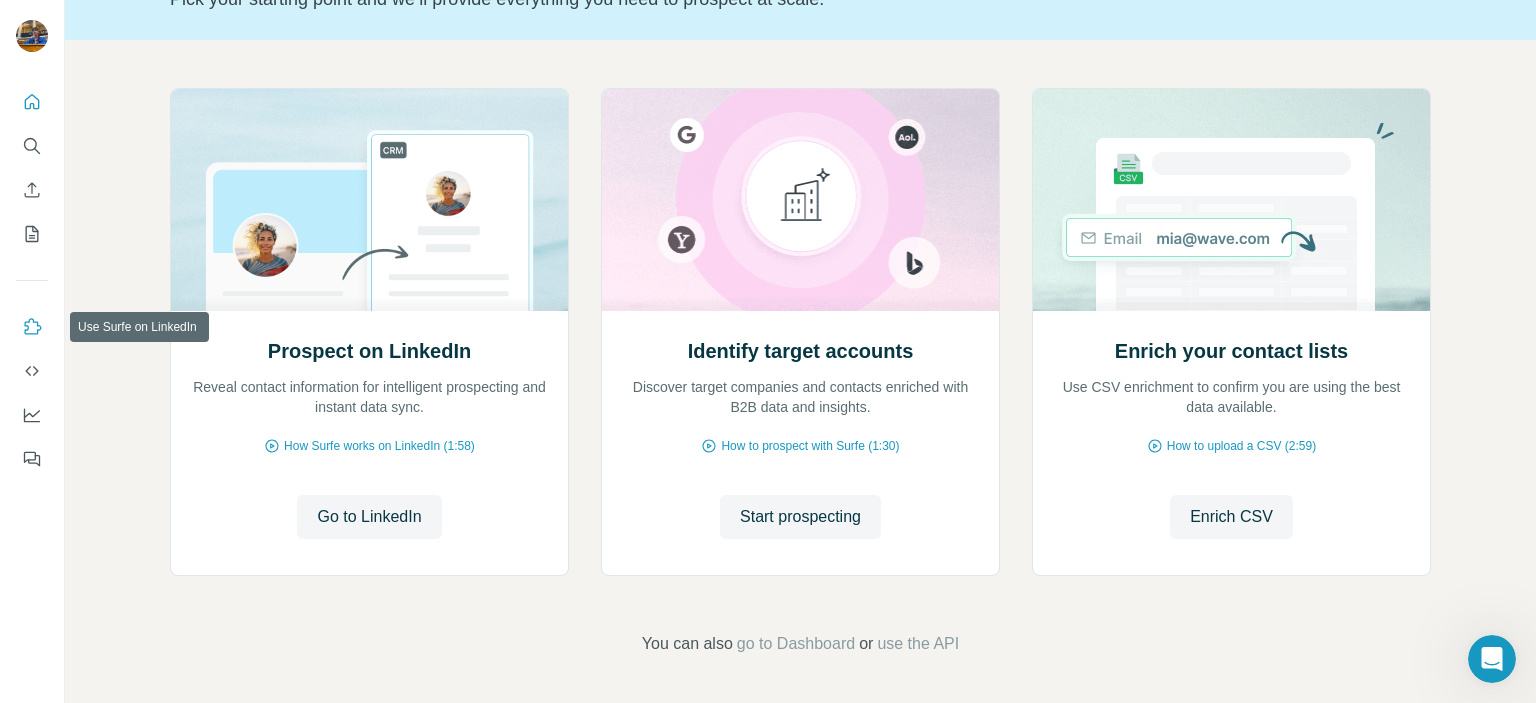 click 